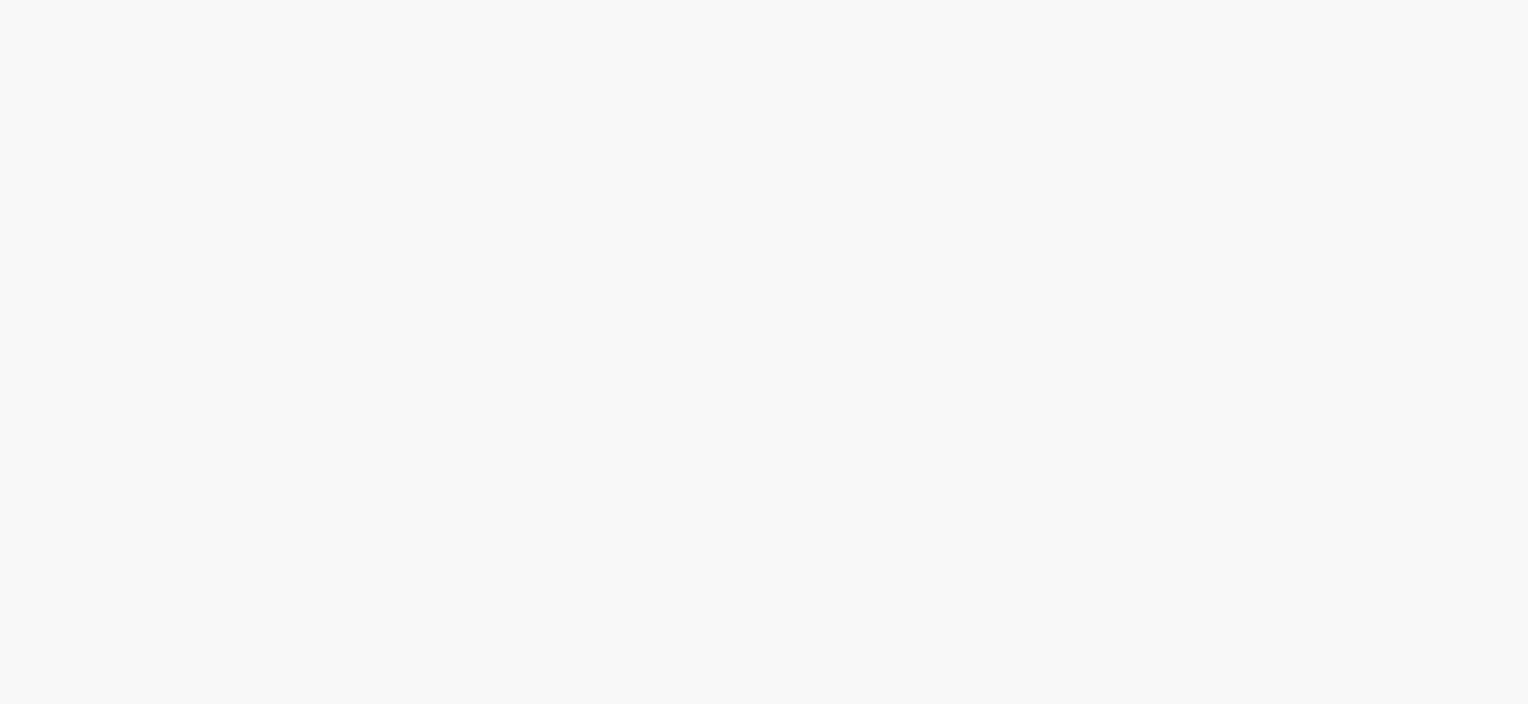 scroll, scrollTop: 0, scrollLeft: 0, axis: both 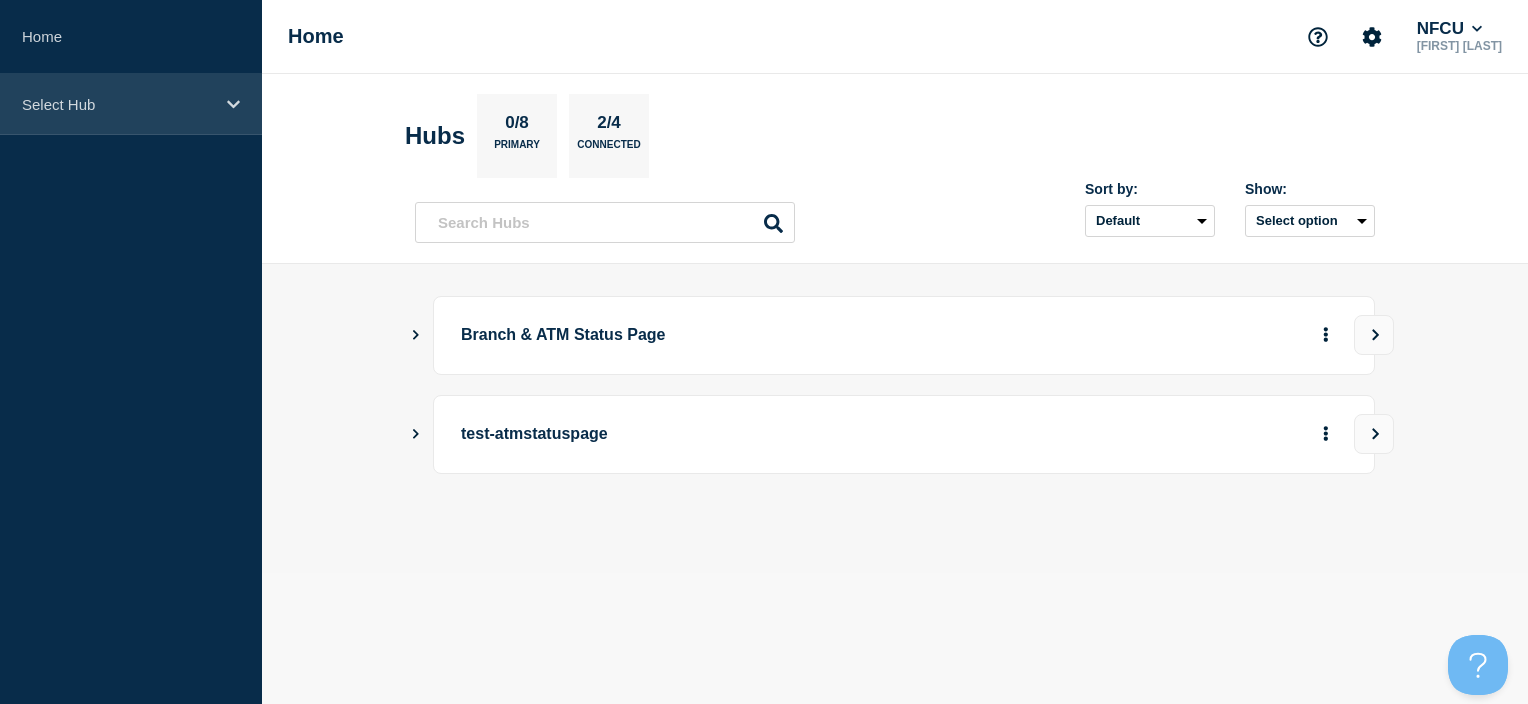 click on "Select Hub" at bounding box center (118, 104) 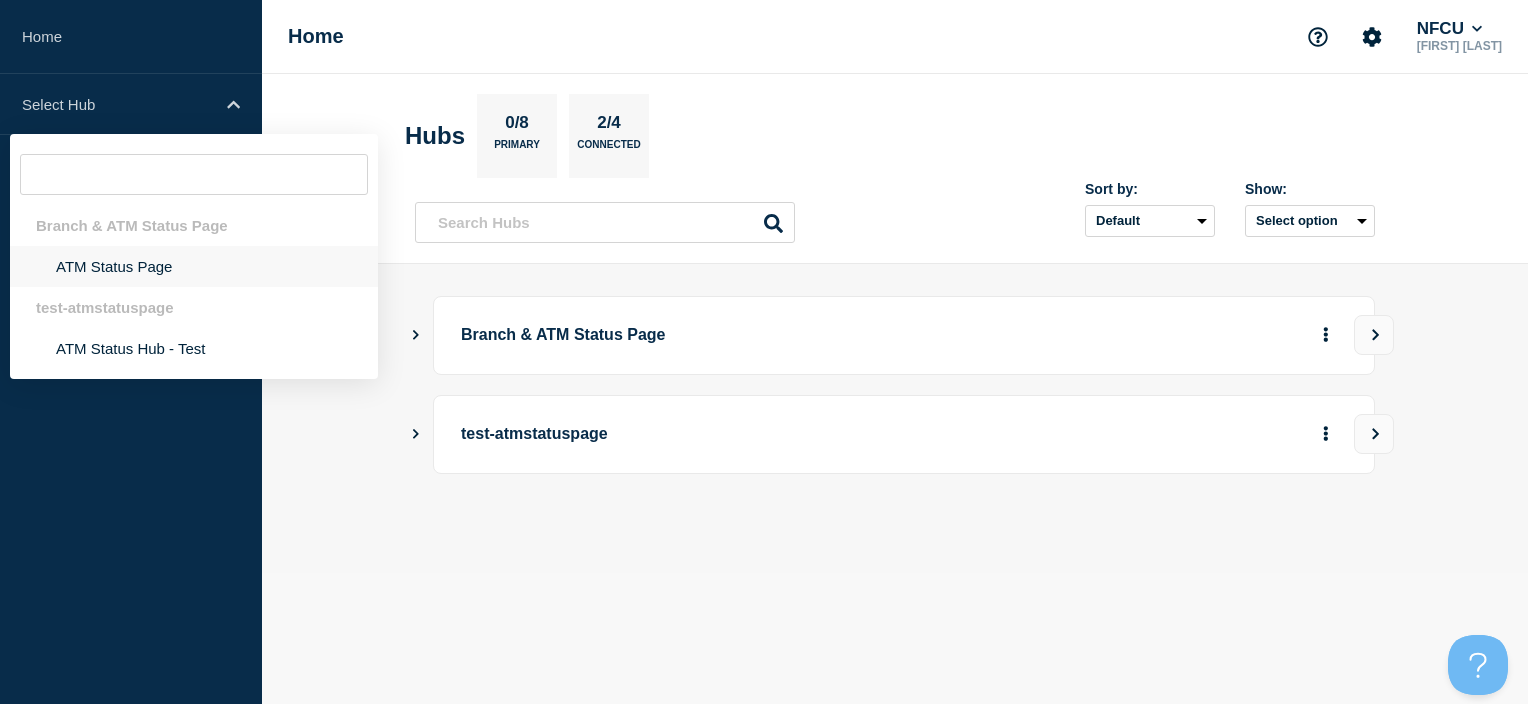 click on "ATM Status Page" 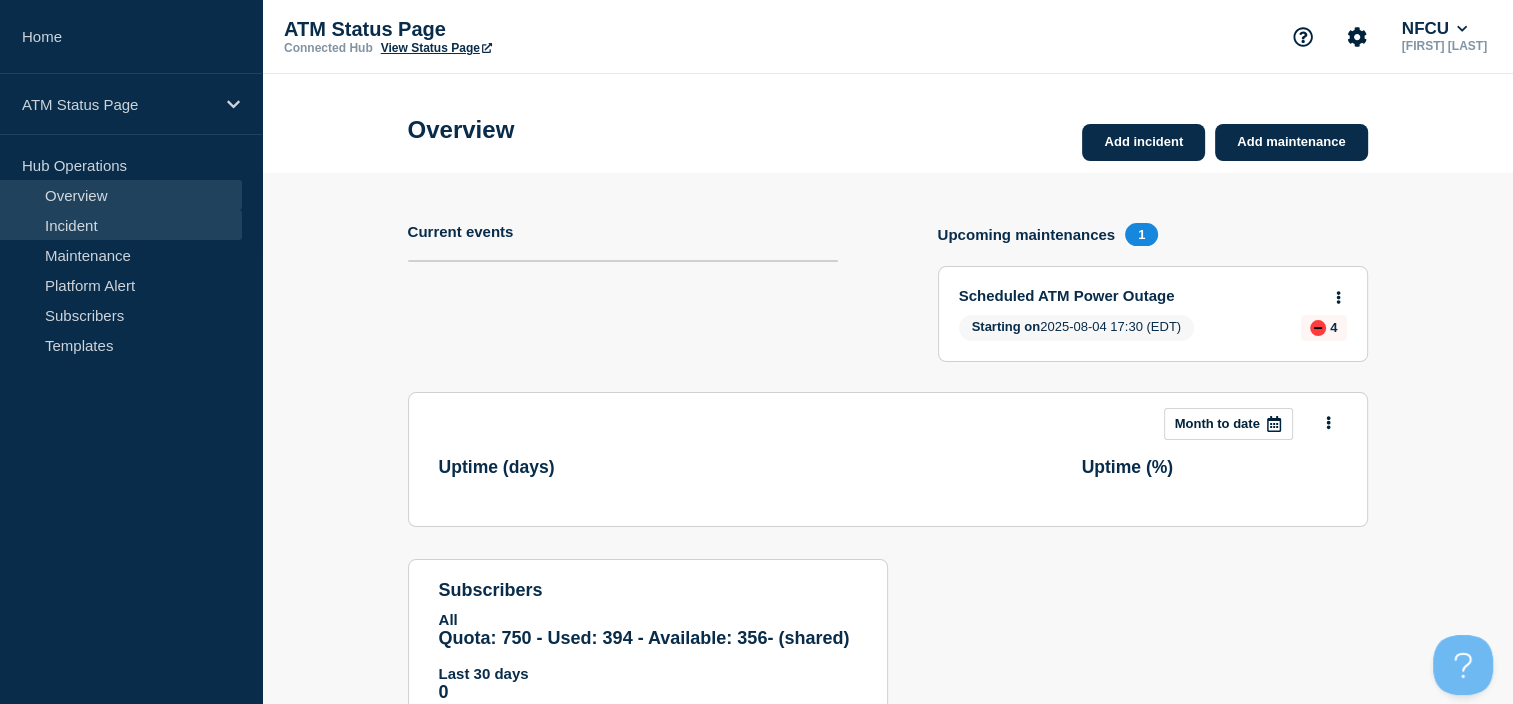 drag, startPoint x: 80, startPoint y: 232, endPoint x: 37, endPoint y: 221, distance: 44.38468 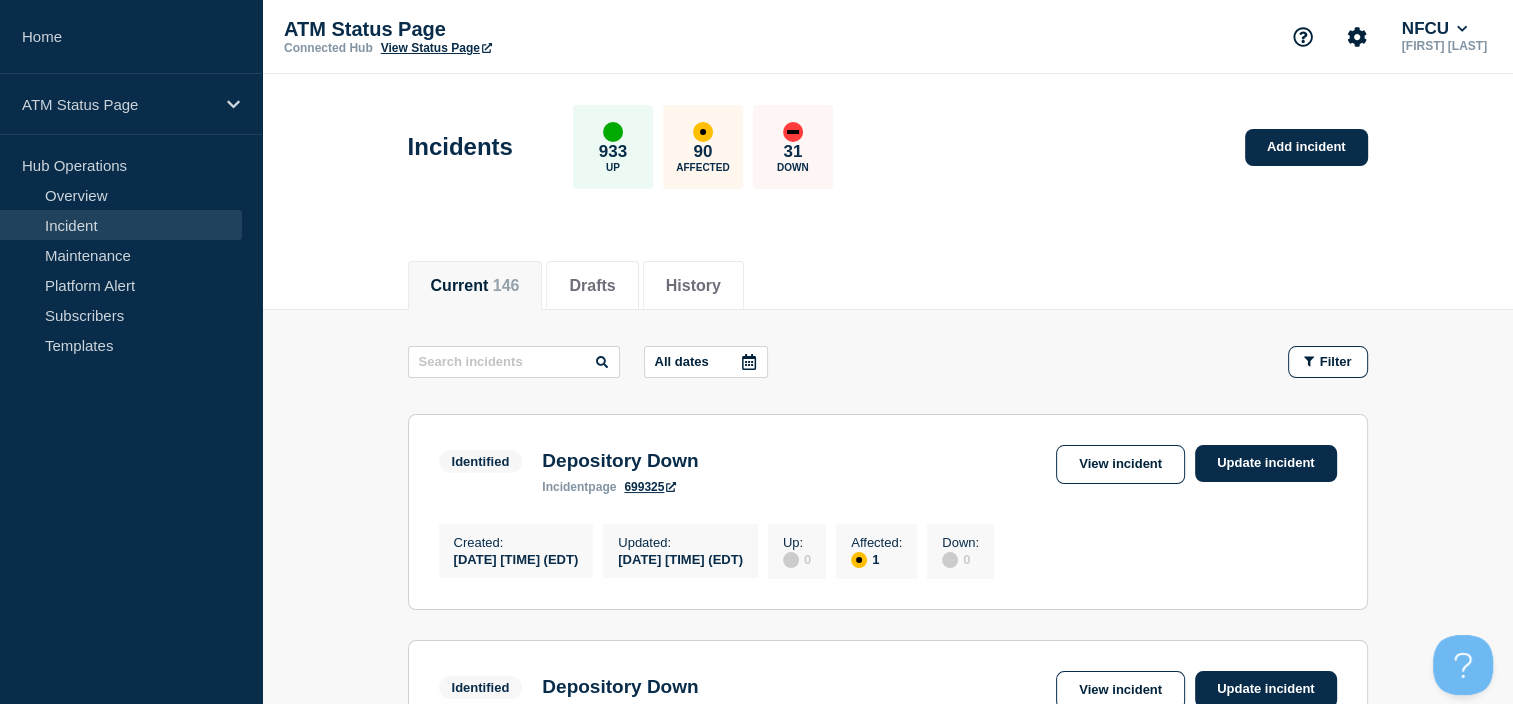 drag, startPoint x: 745, startPoint y: 371, endPoint x: 661, endPoint y: 400, distance: 88.86507 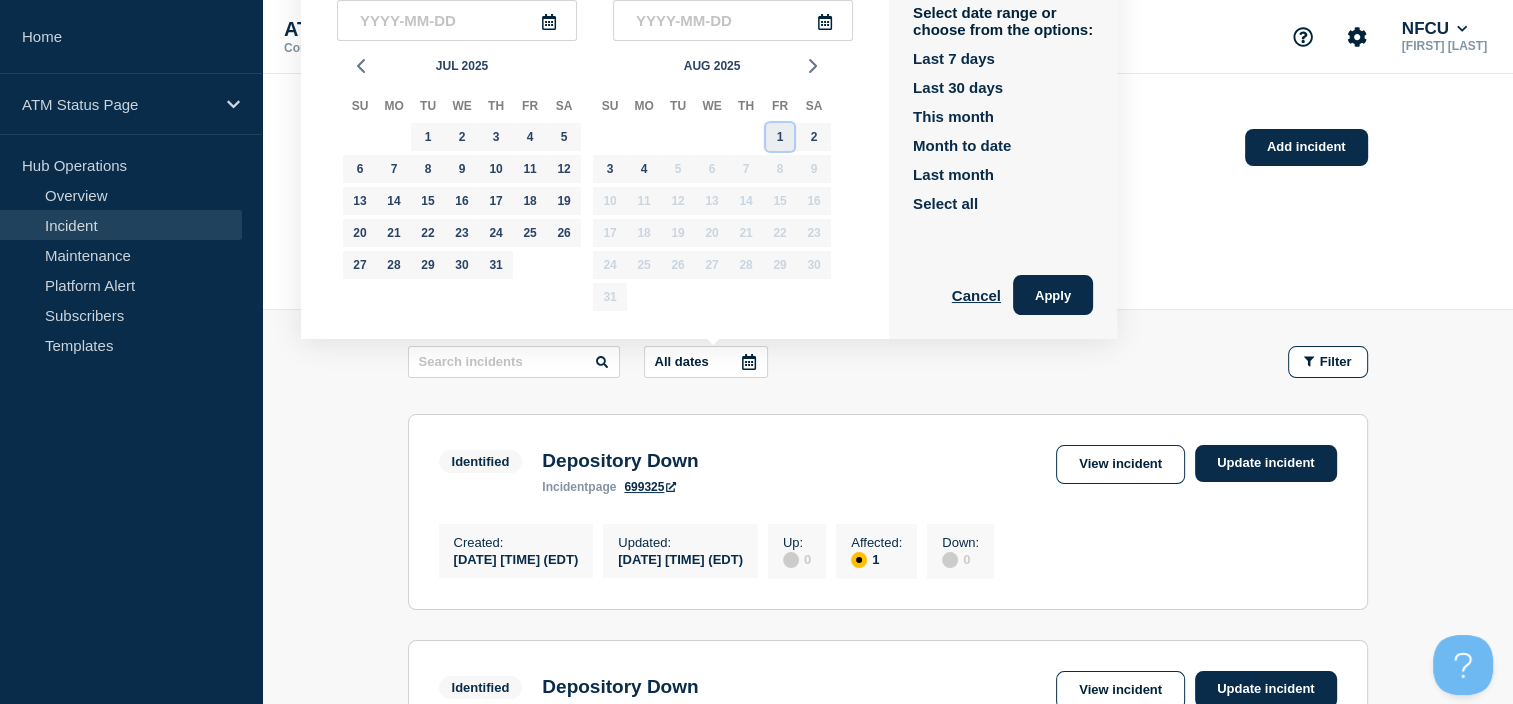 click on "1" 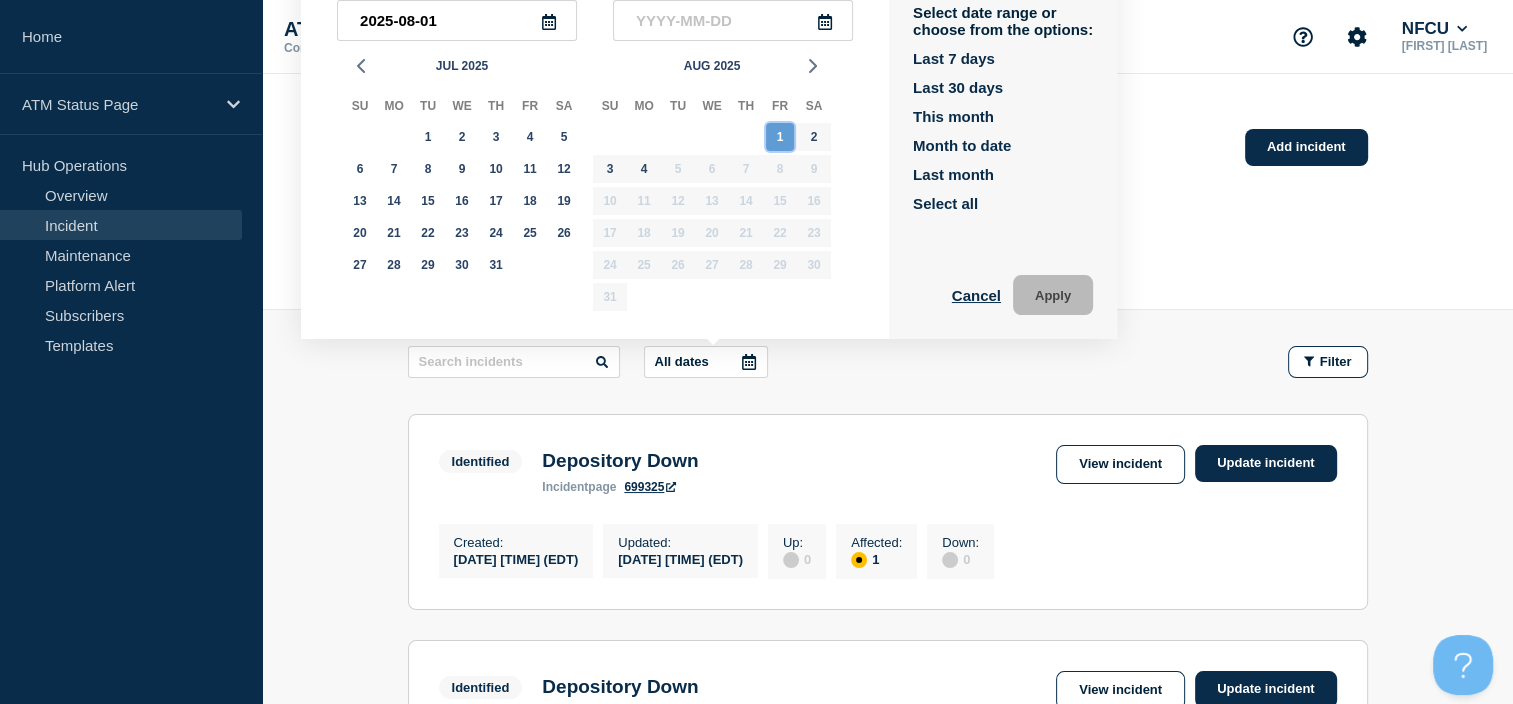click on "1" 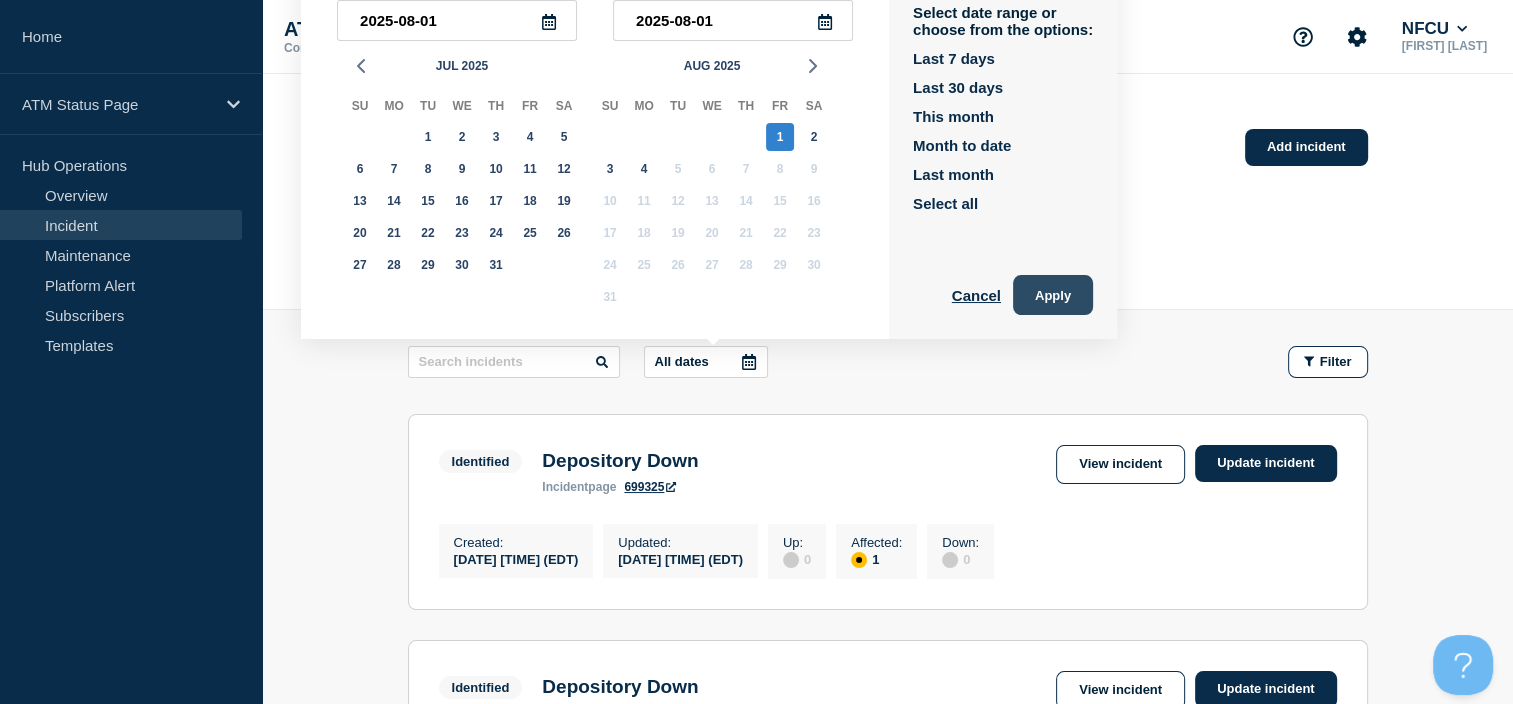 click on "Apply" at bounding box center (1053, 295) 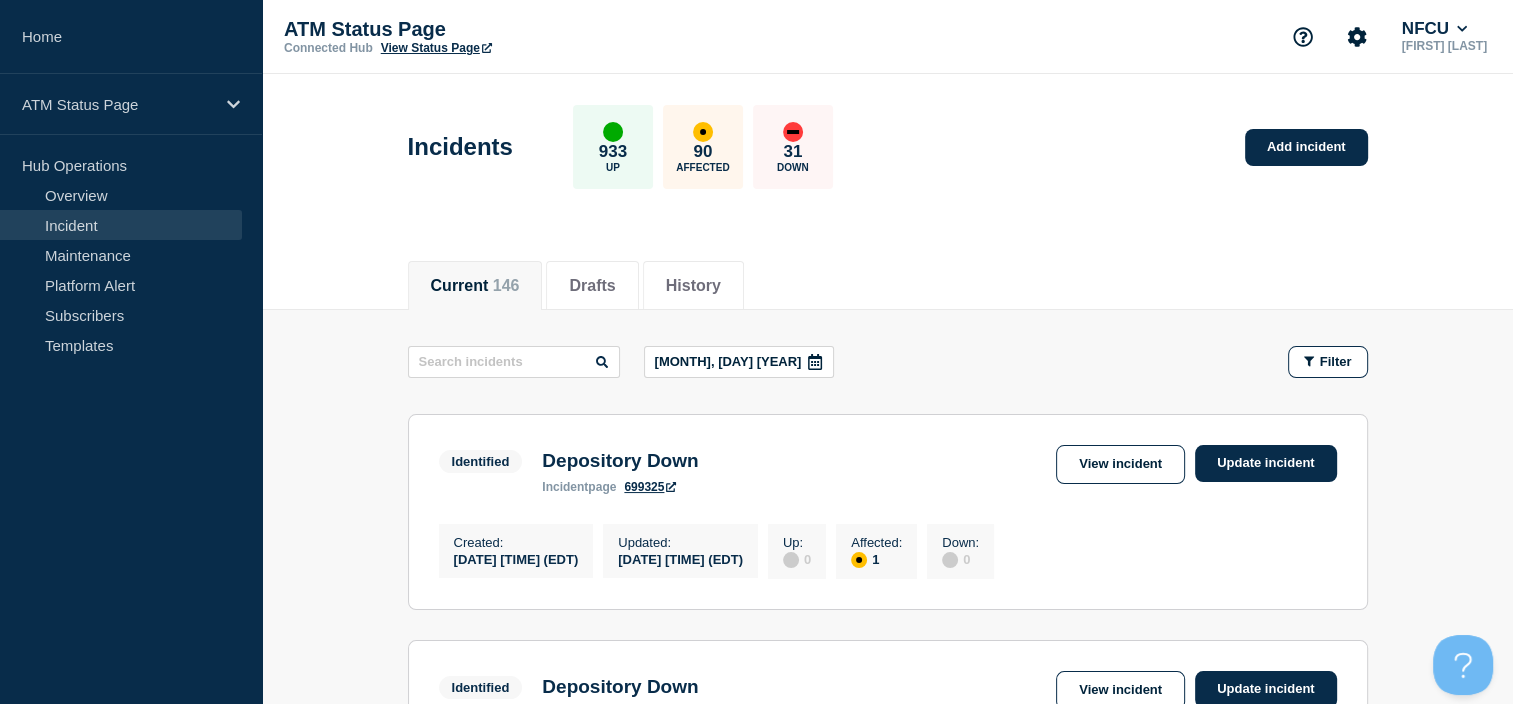 click on "Current    146 Drafts    History" at bounding box center [888, 275] 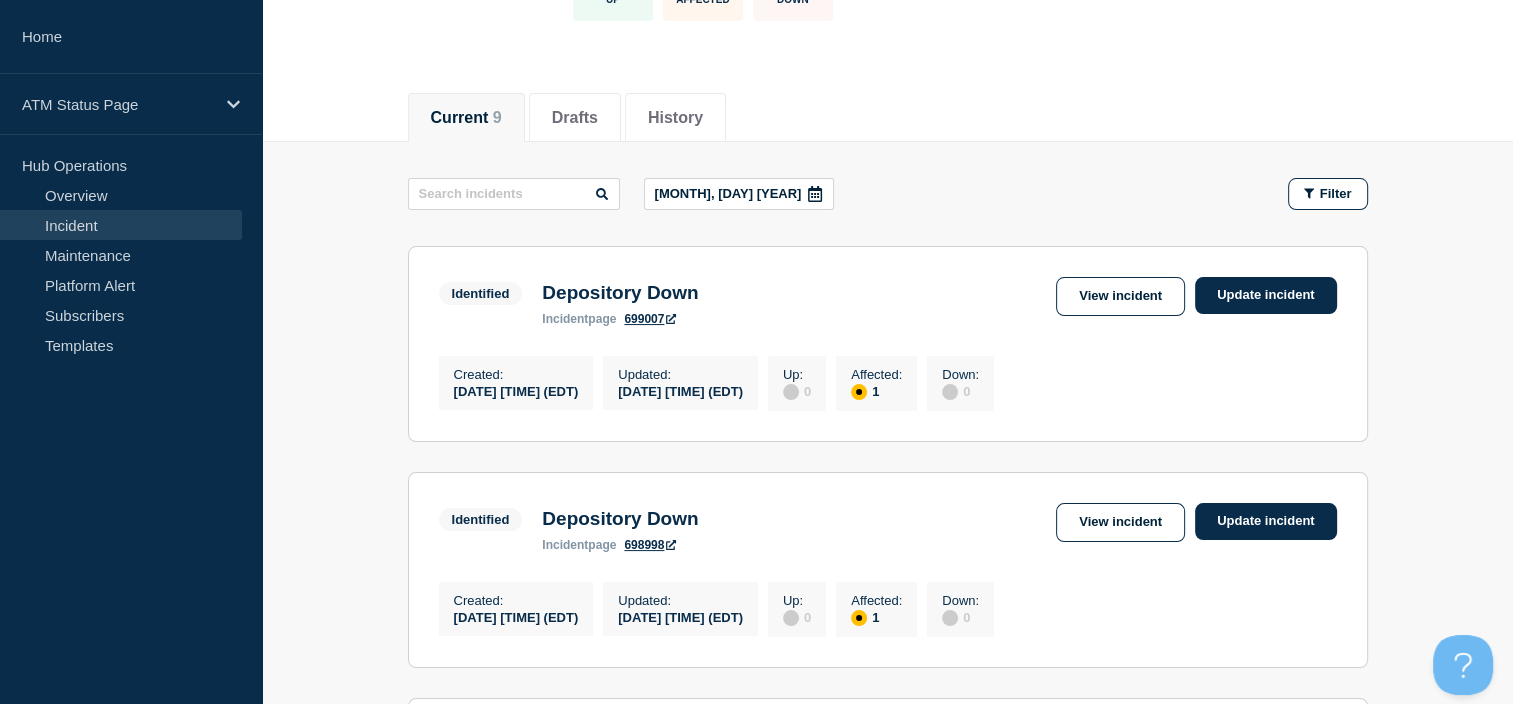scroll, scrollTop: 167, scrollLeft: 0, axis: vertical 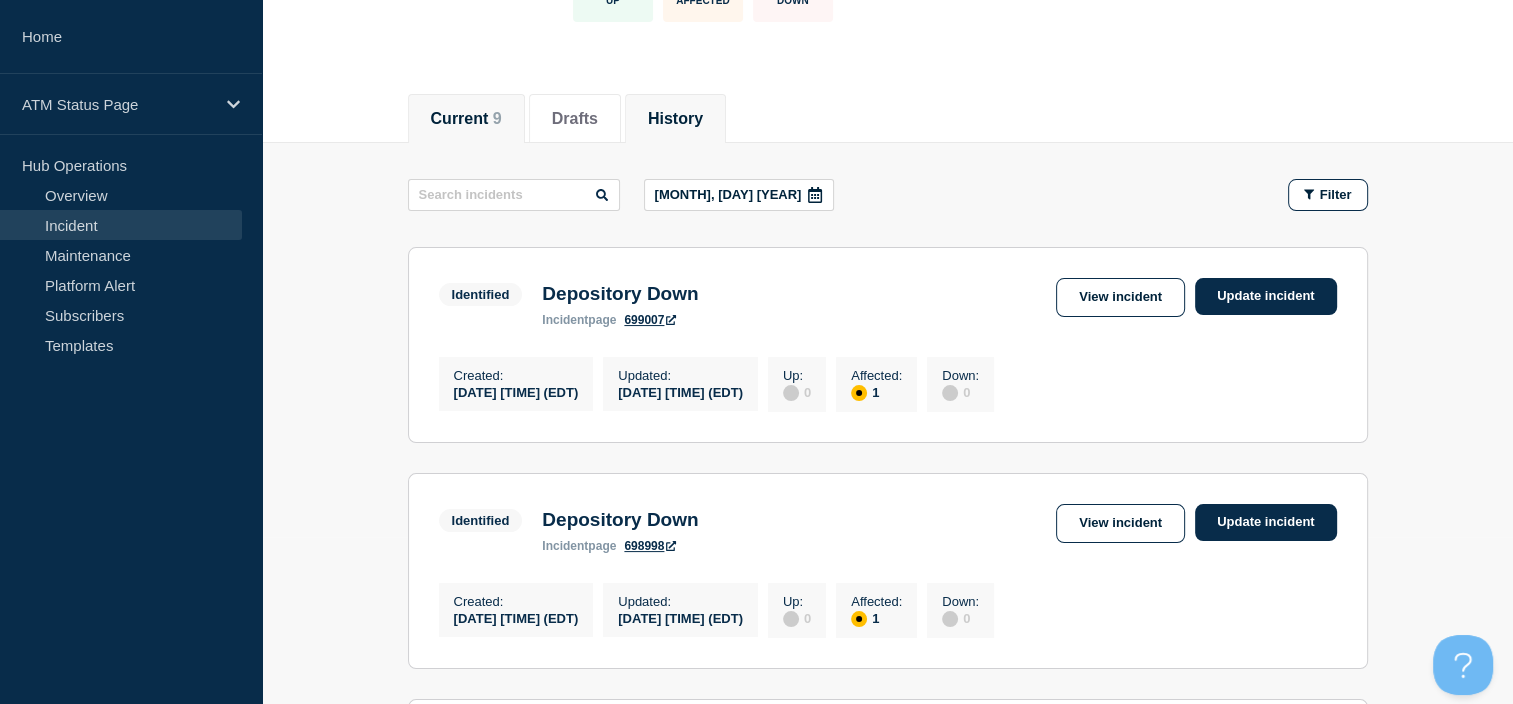 click on "History" at bounding box center [675, 119] 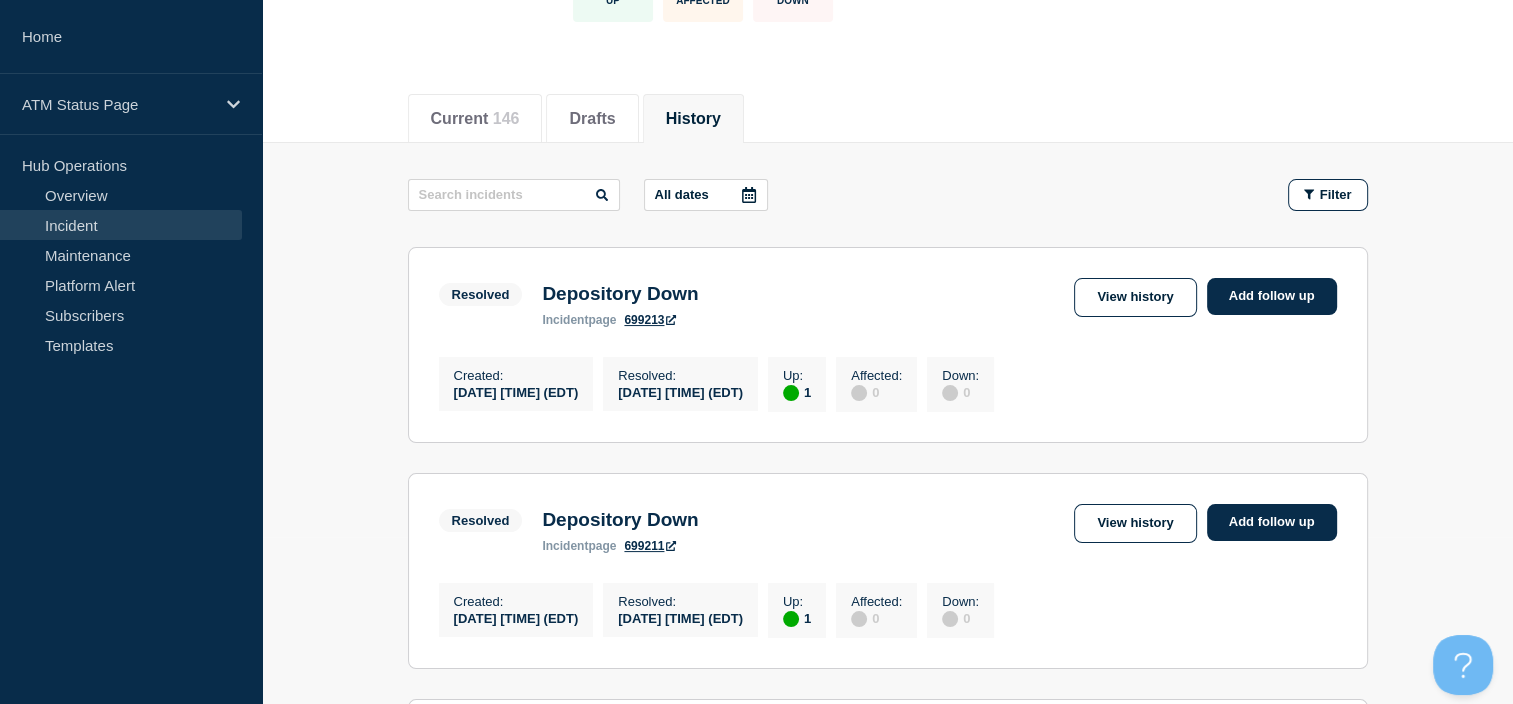 click at bounding box center [749, 195] 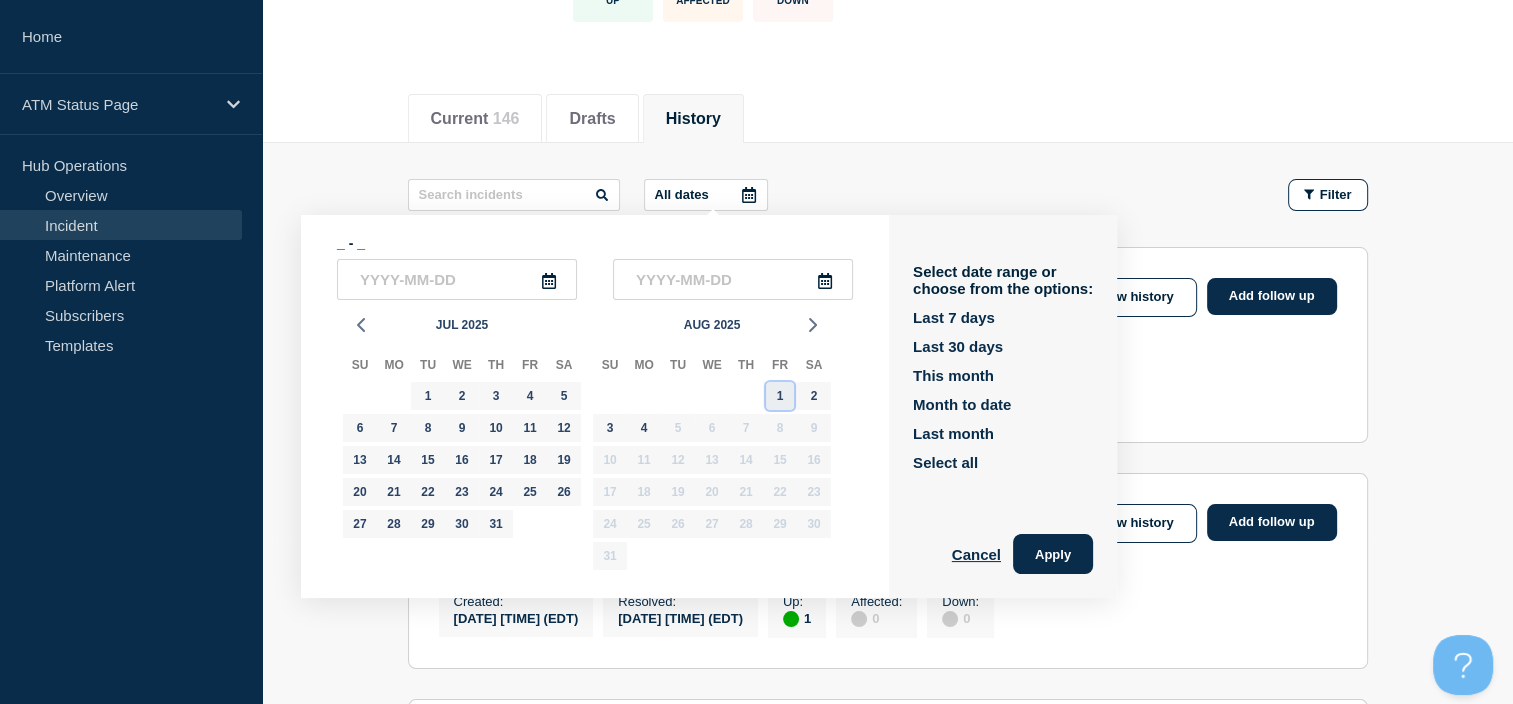 click on "1" 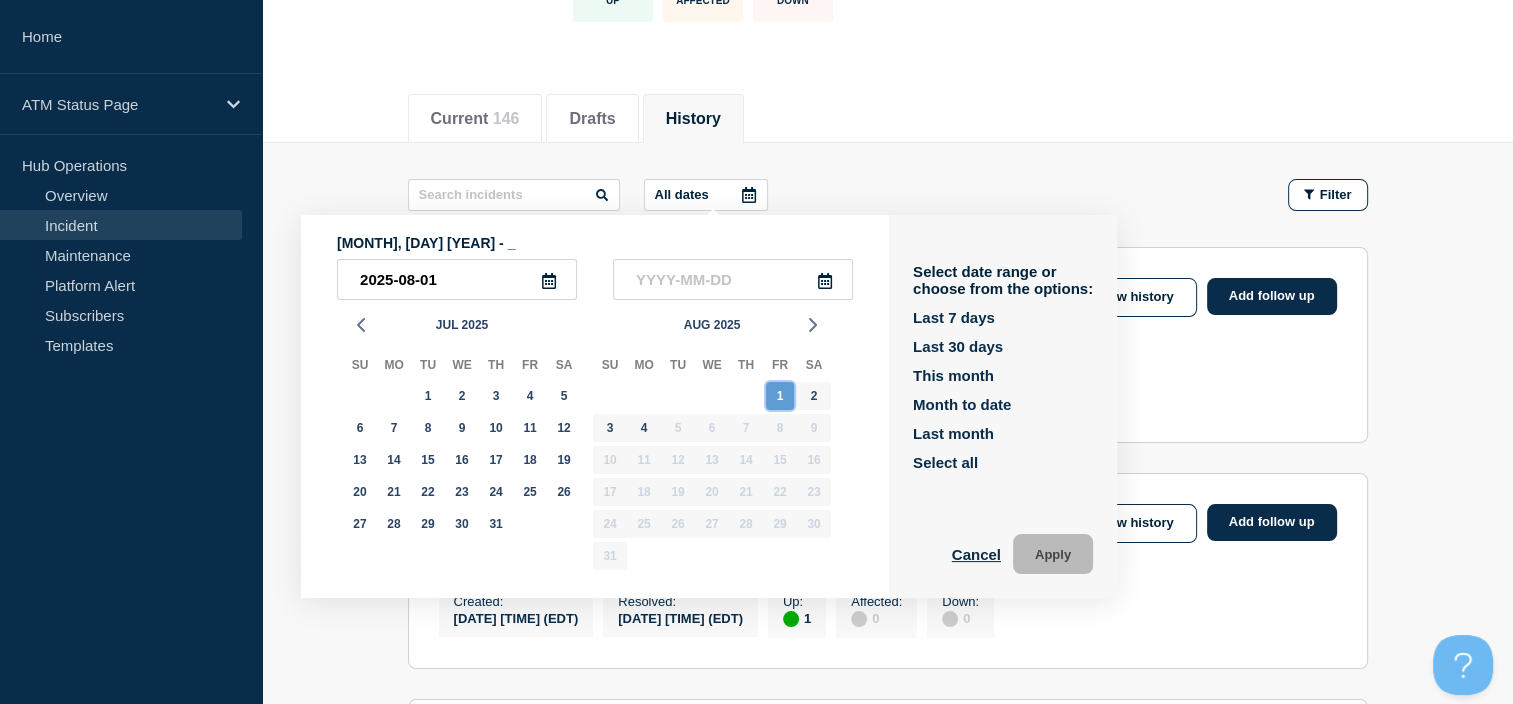 click on "1" 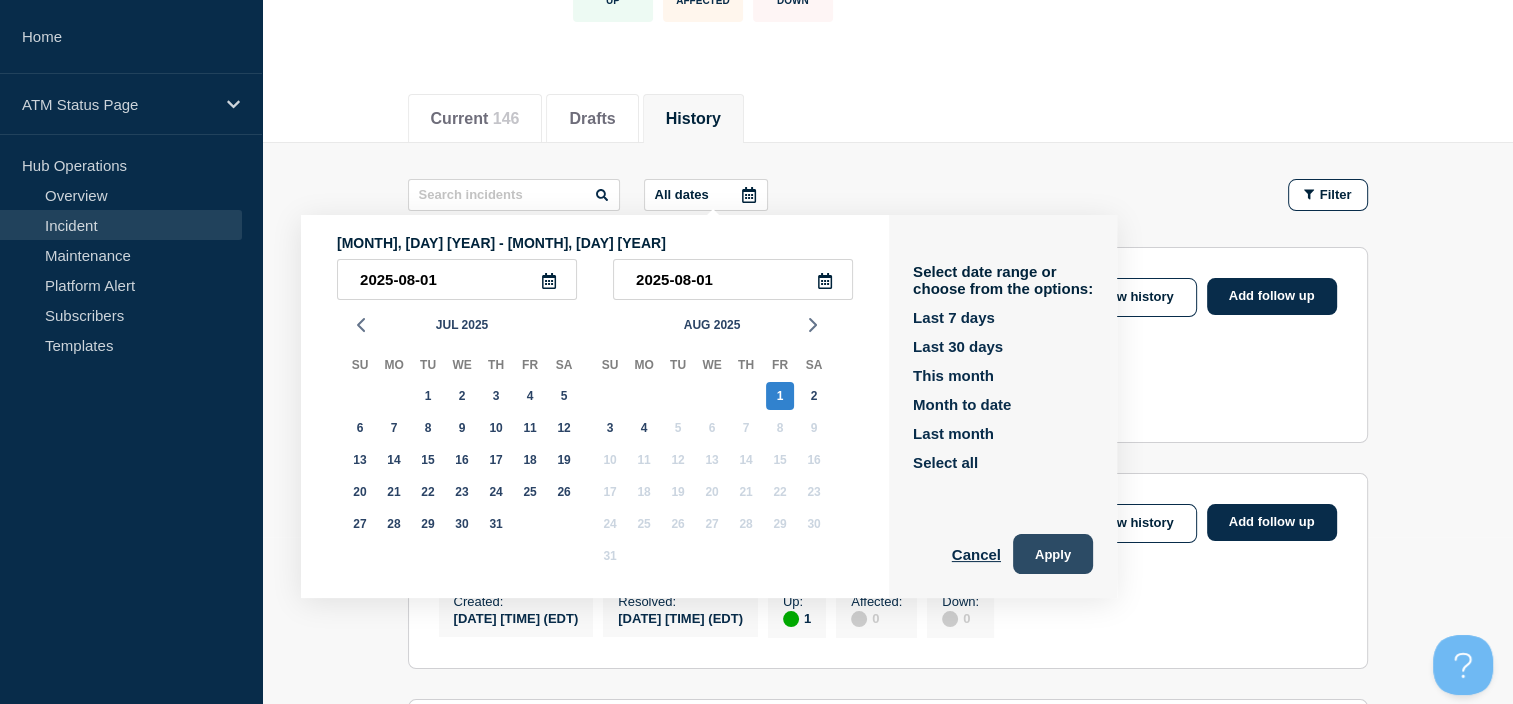 click on "Apply" at bounding box center [1053, 554] 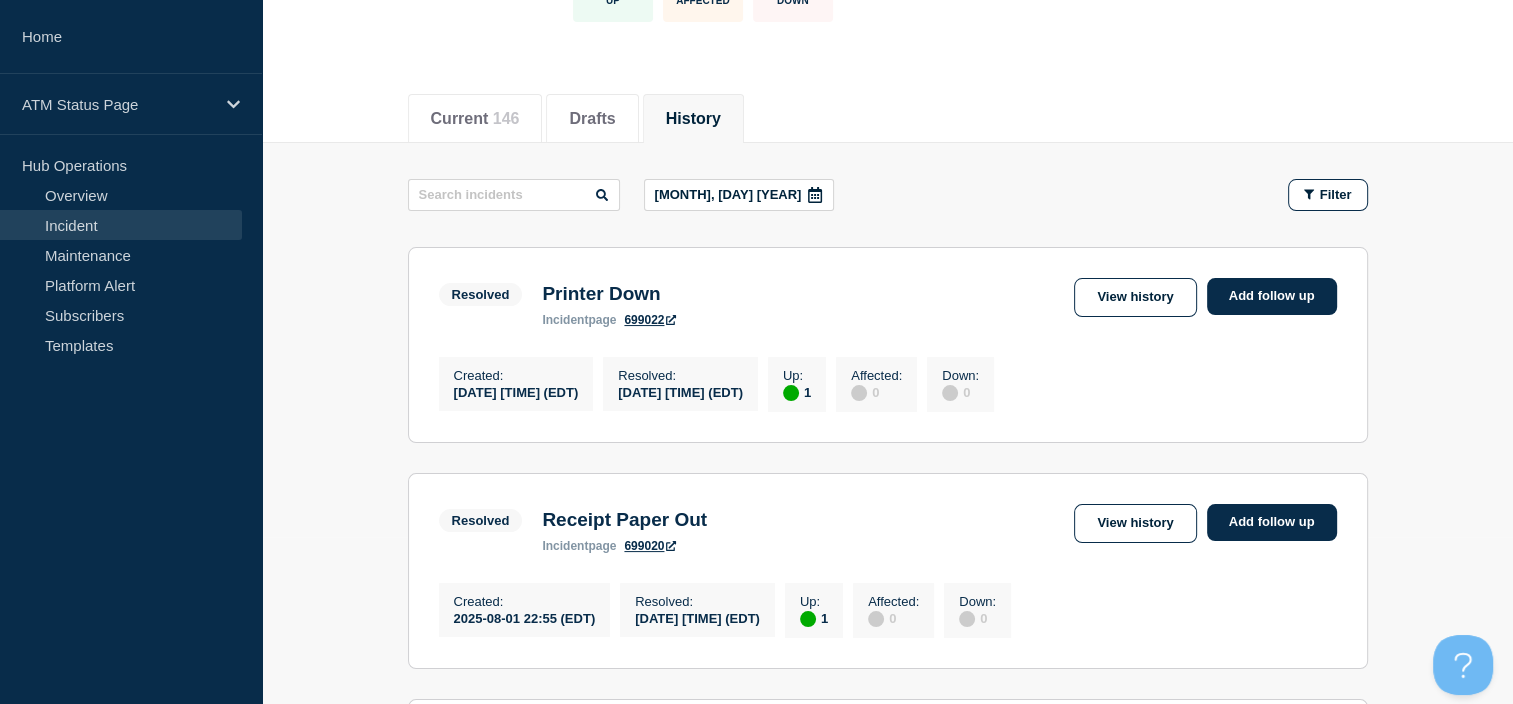 click 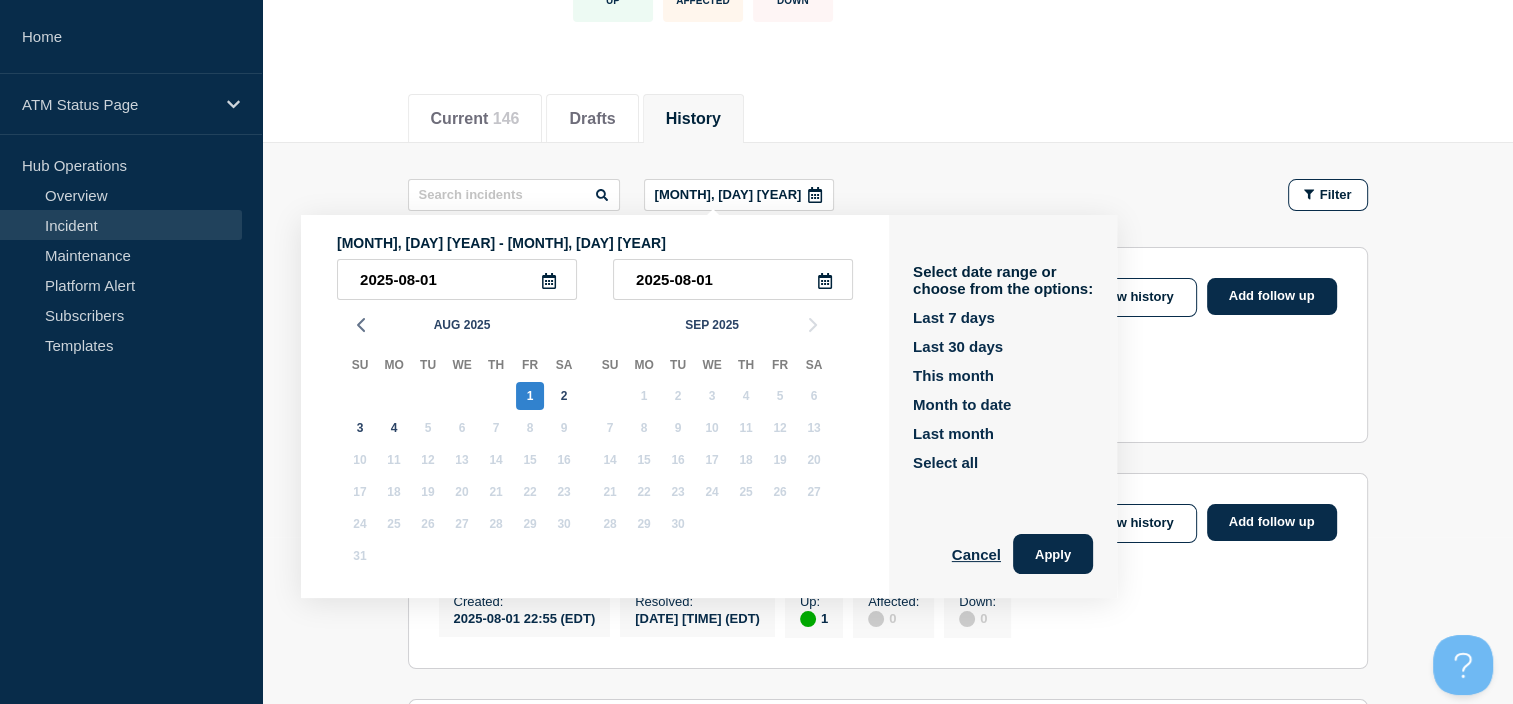 drag, startPoint x: 934, startPoint y: 96, endPoint x: 868, endPoint y: 175, distance: 102.941734 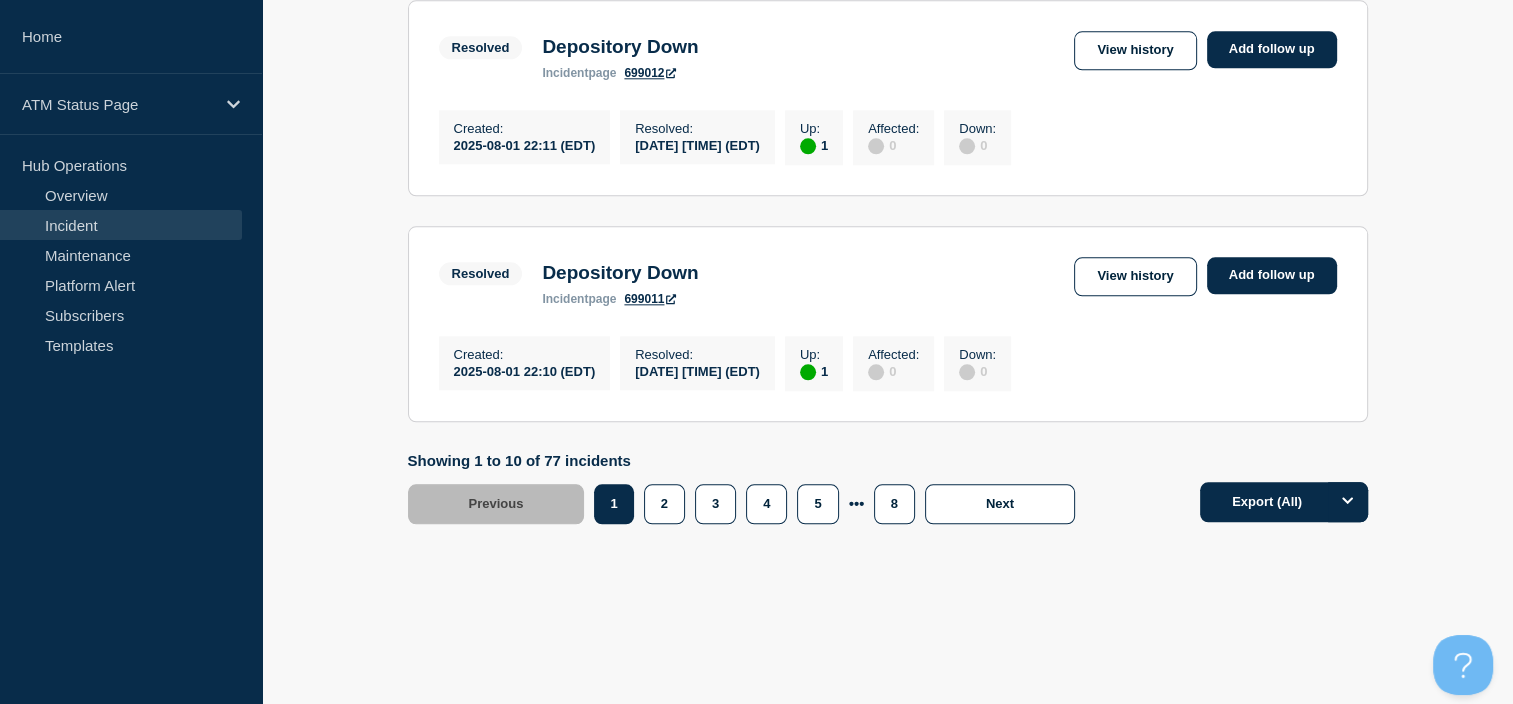 scroll, scrollTop: 2252, scrollLeft: 0, axis: vertical 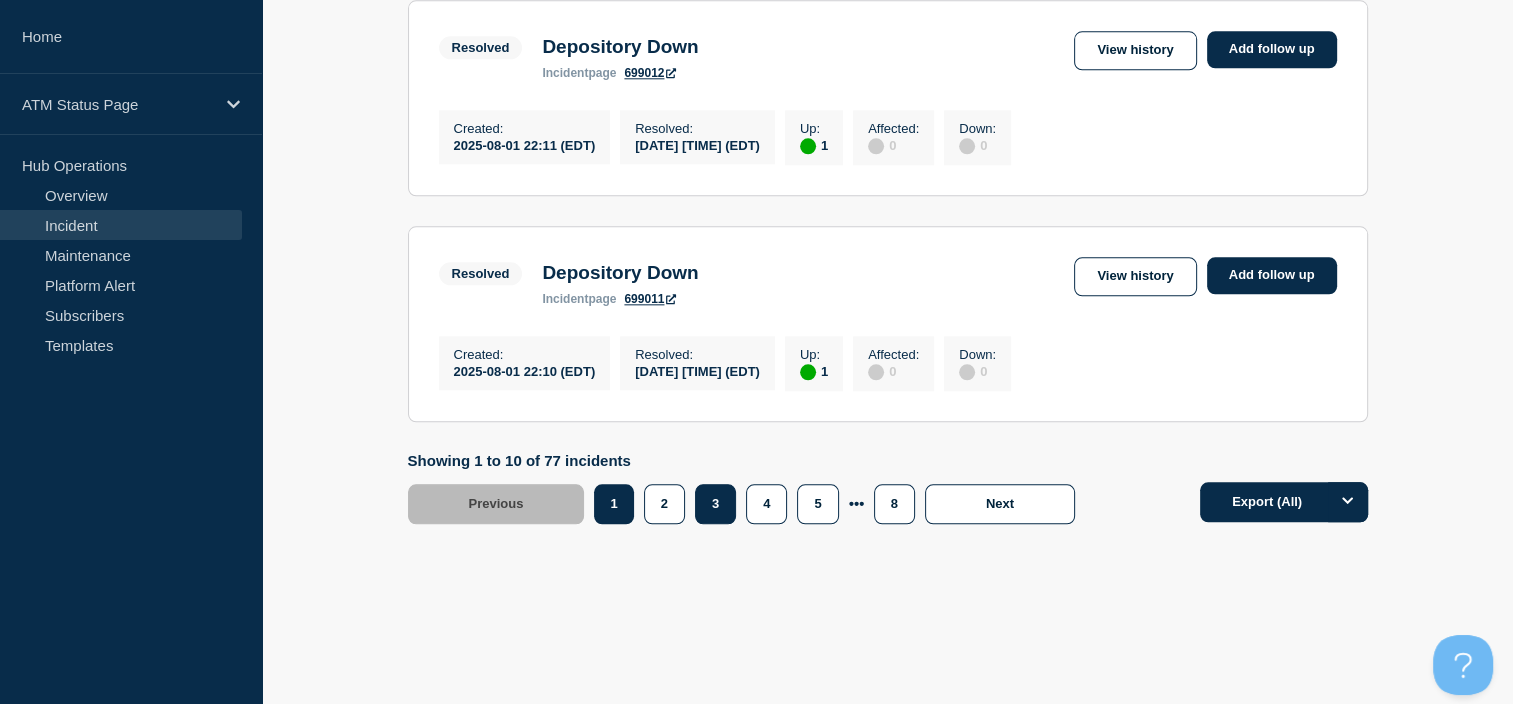 click on "3" at bounding box center [715, 504] 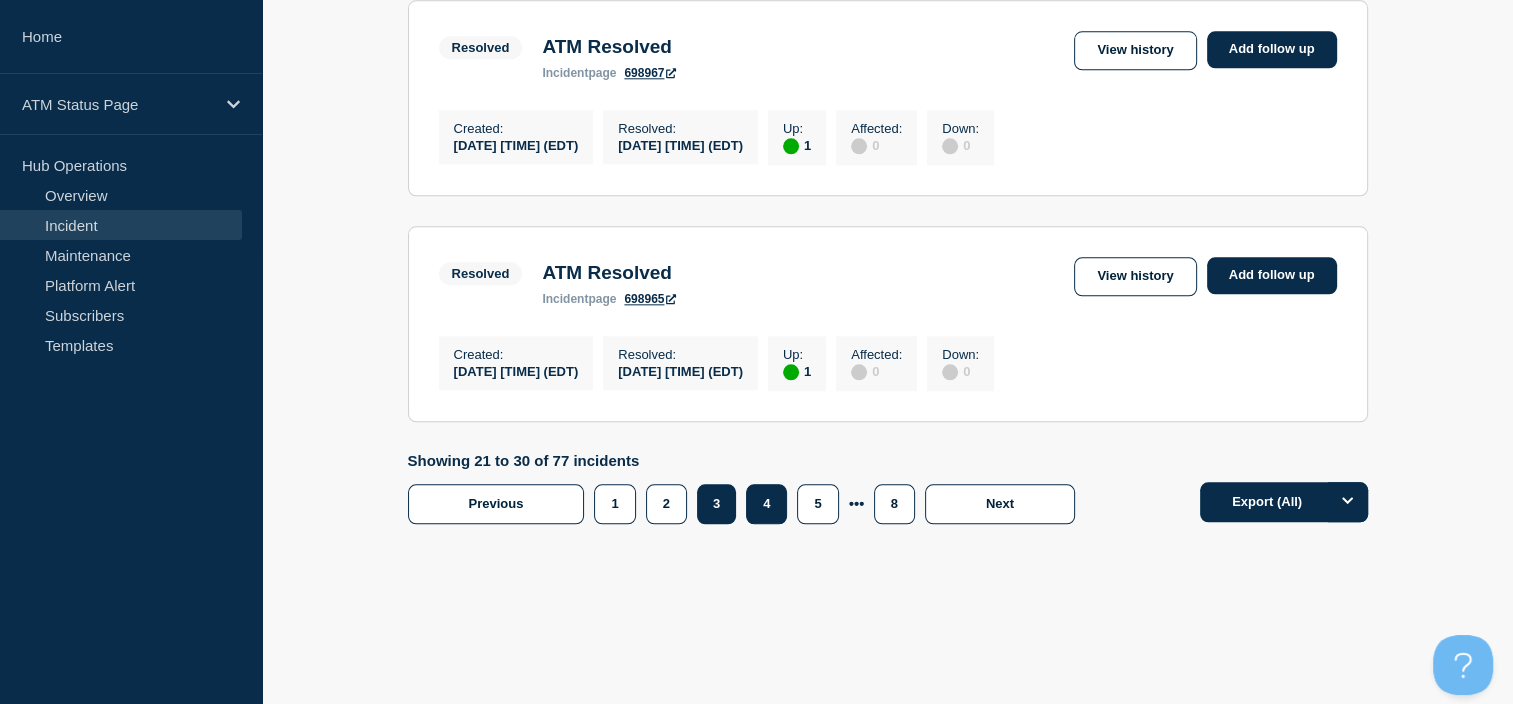 click on "4" at bounding box center (766, 504) 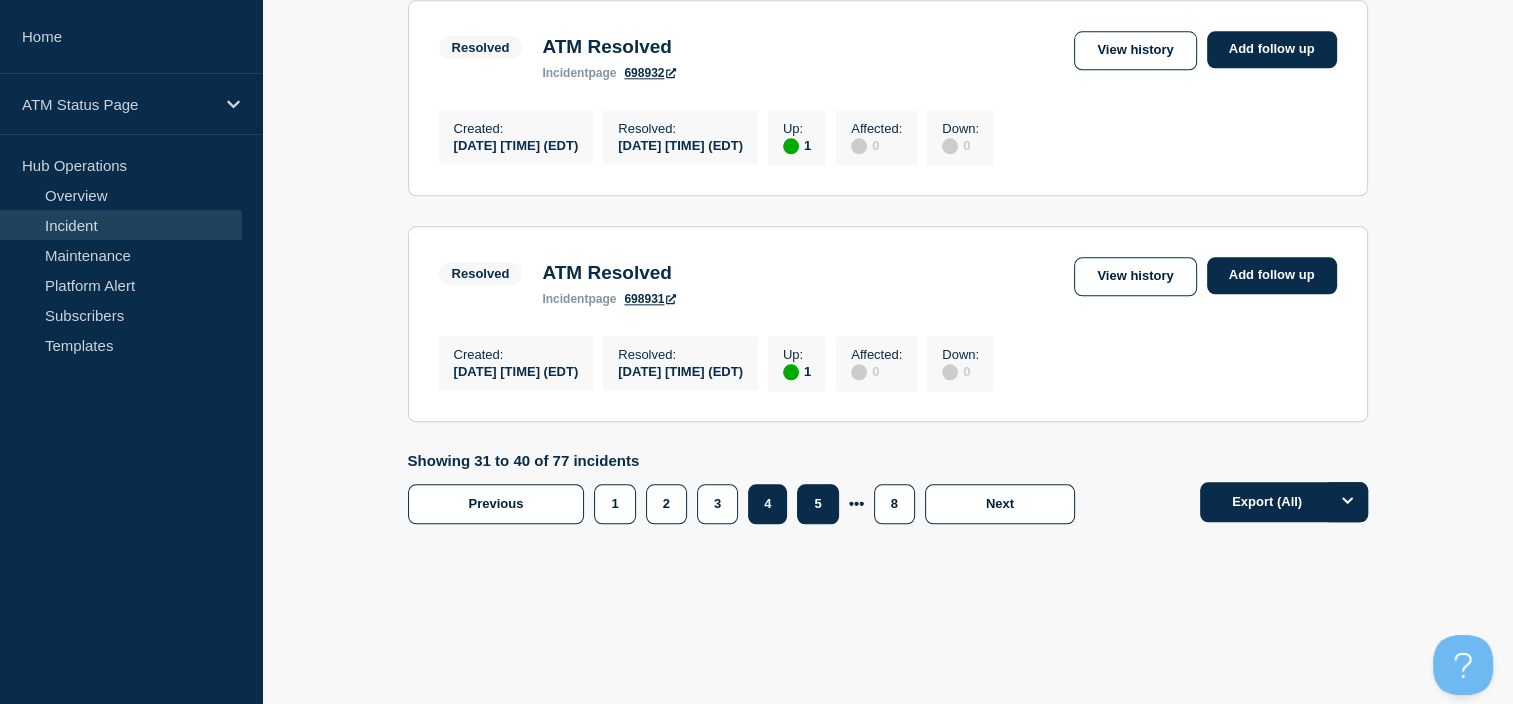 click on "5" at bounding box center (817, 504) 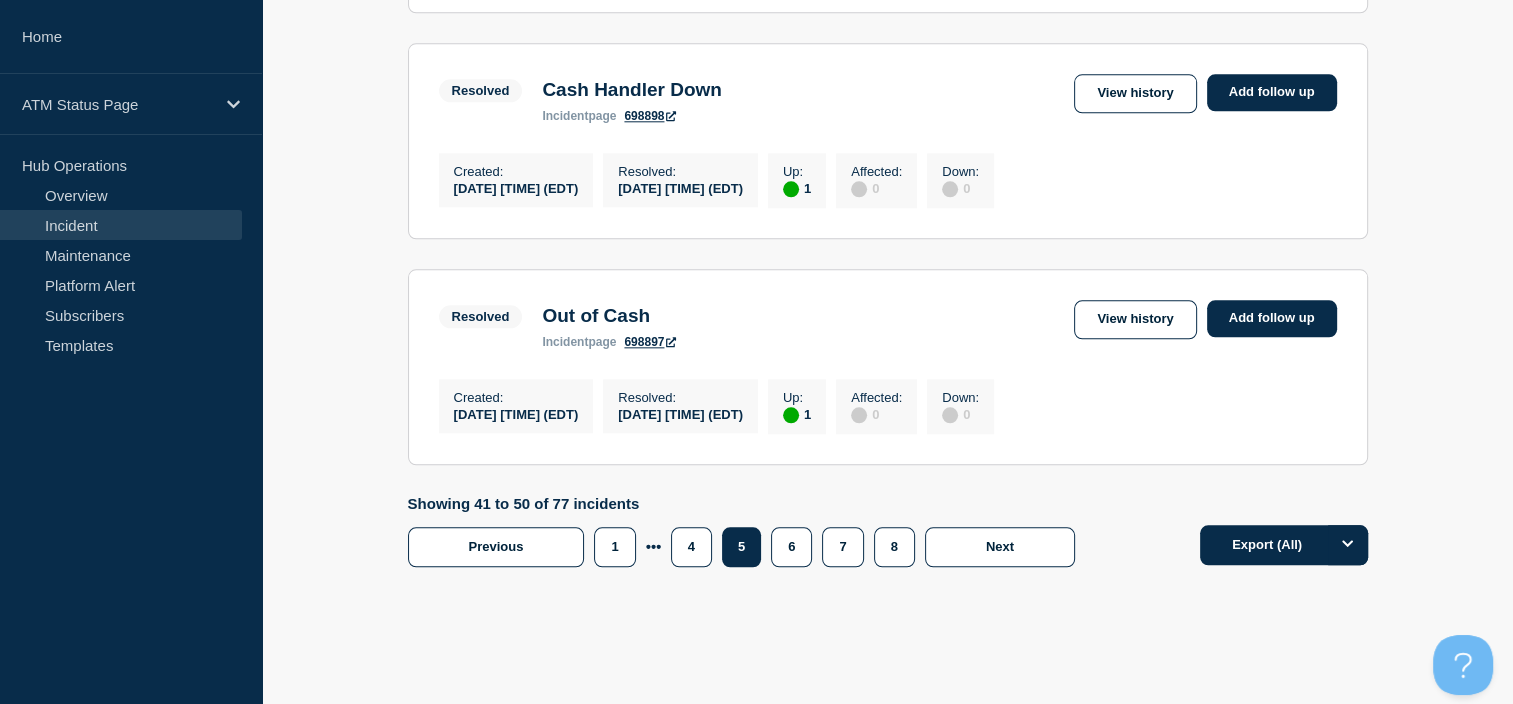 scroll, scrollTop: 2284, scrollLeft: 0, axis: vertical 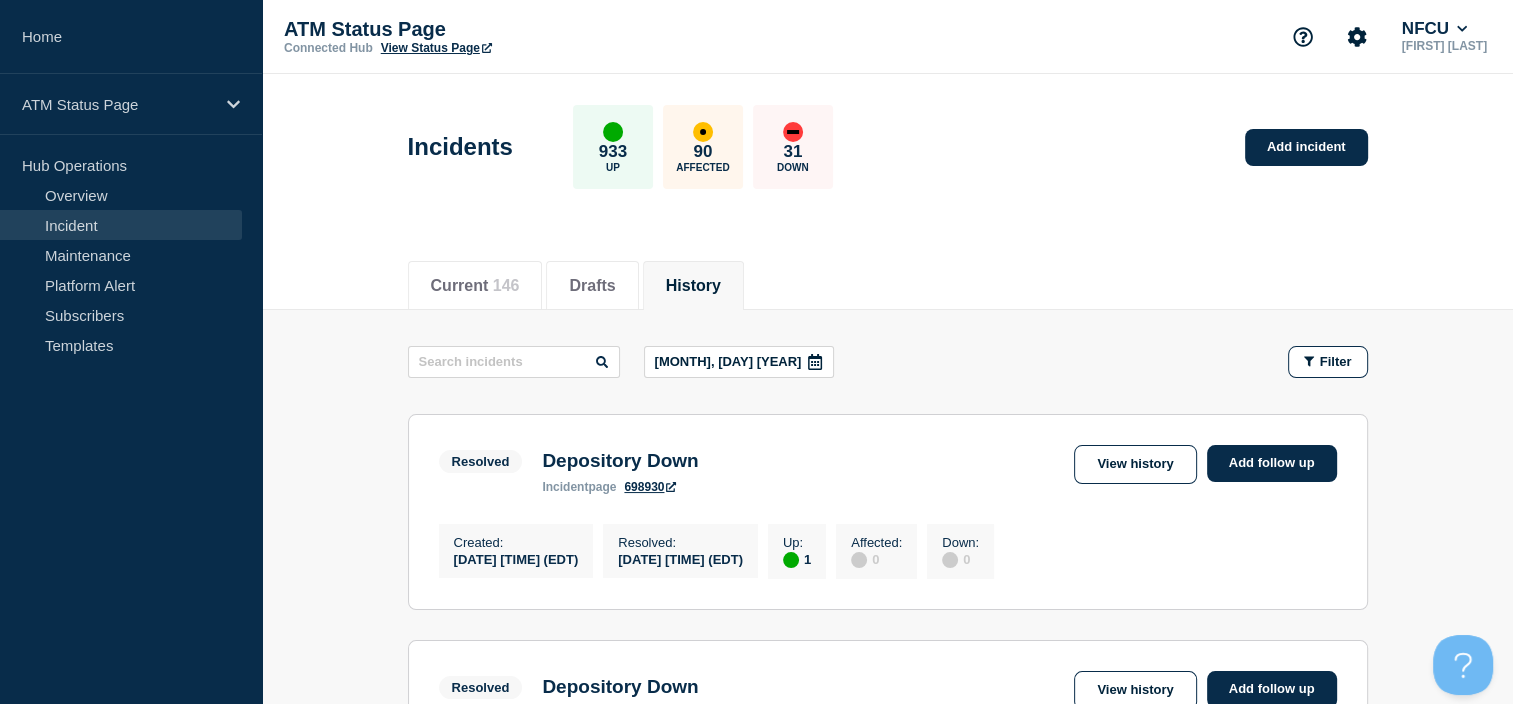 click 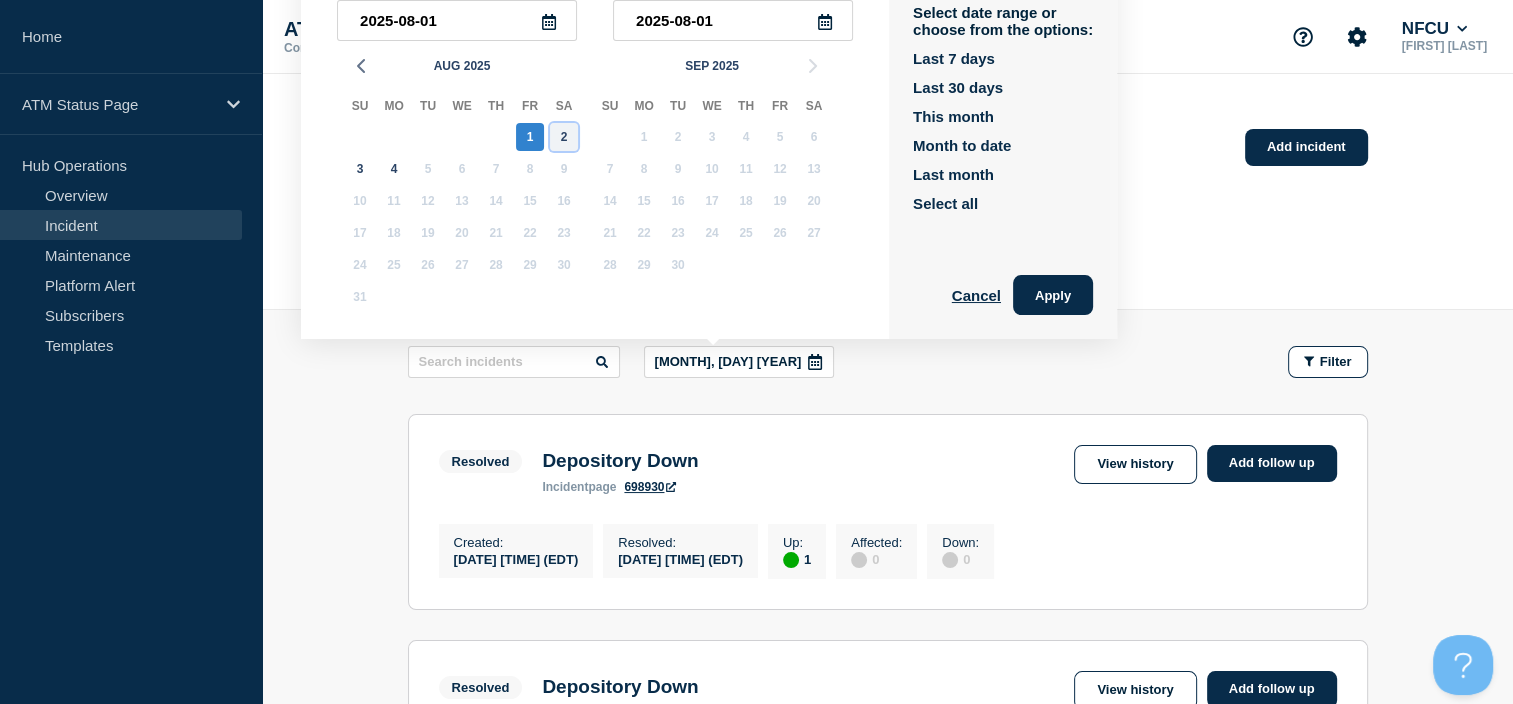 click on "2" 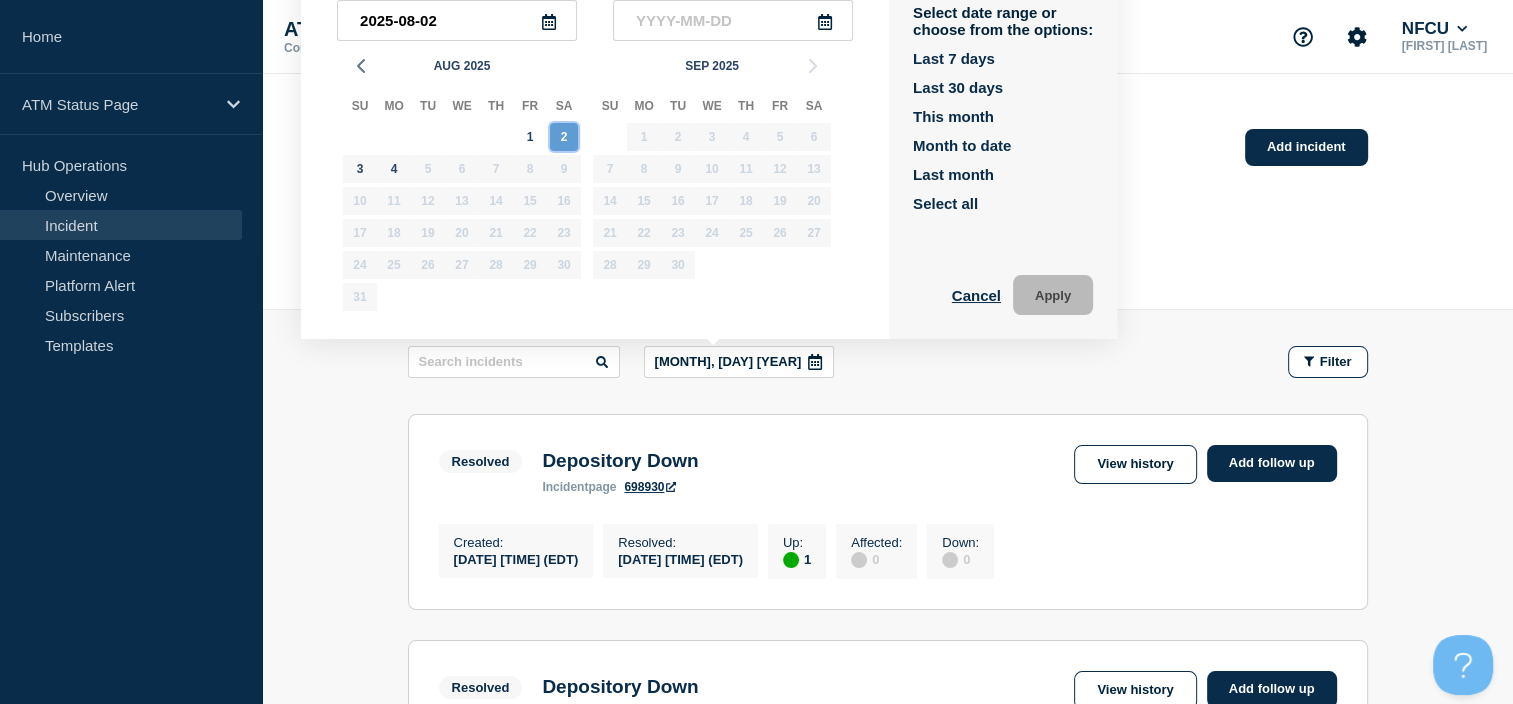 click on "2" 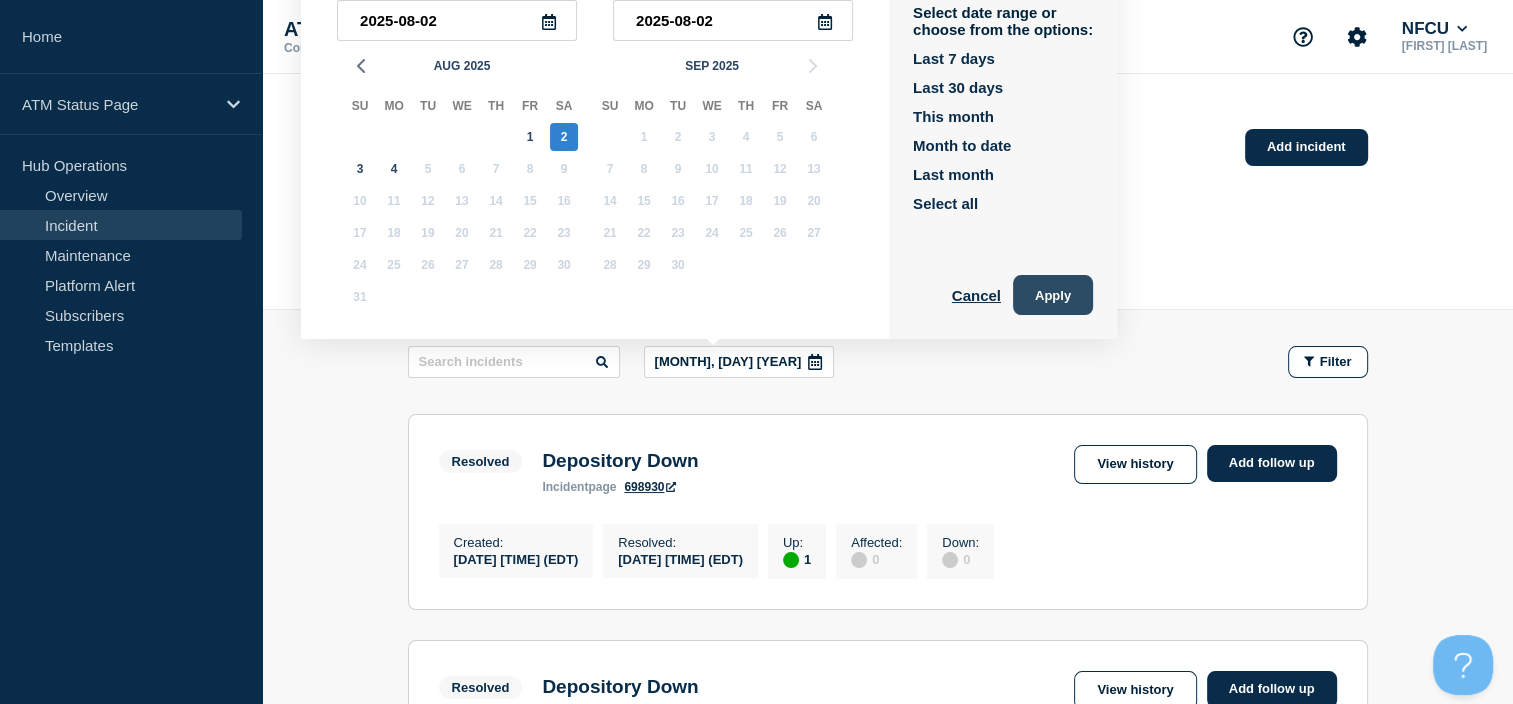 click on "Apply" at bounding box center [1053, 295] 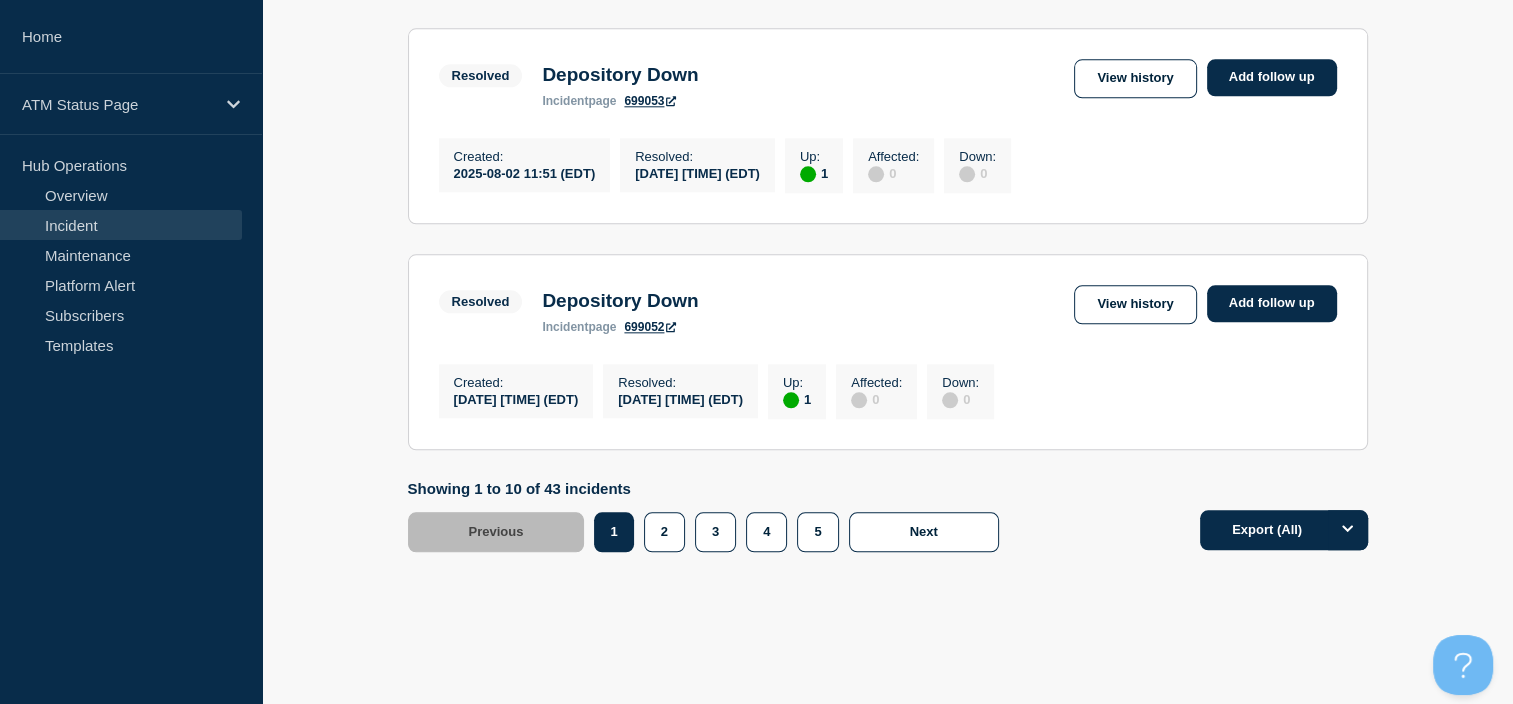 scroll, scrollTop: 2195, scrollLeft: 0, axis: vertical 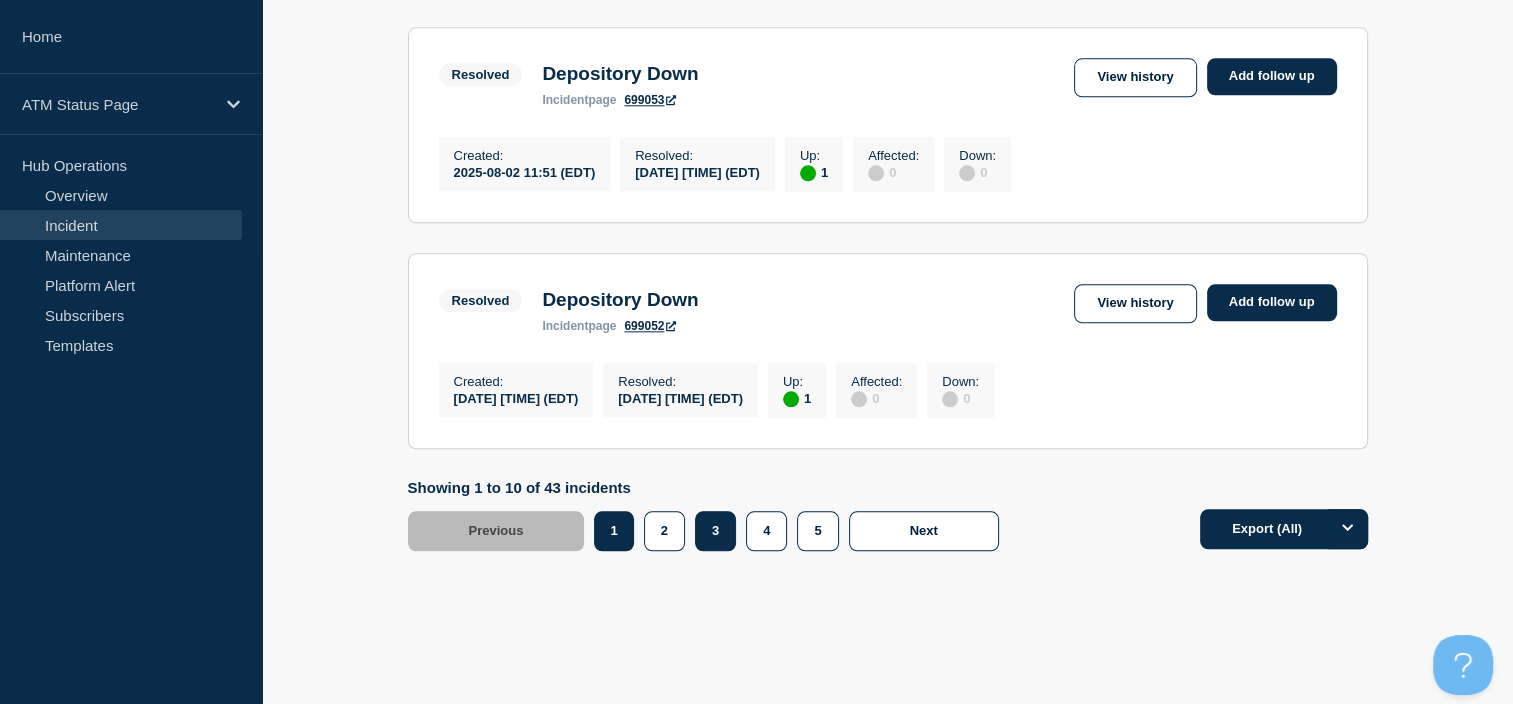 click on "3" at bounding box center (715, 531) 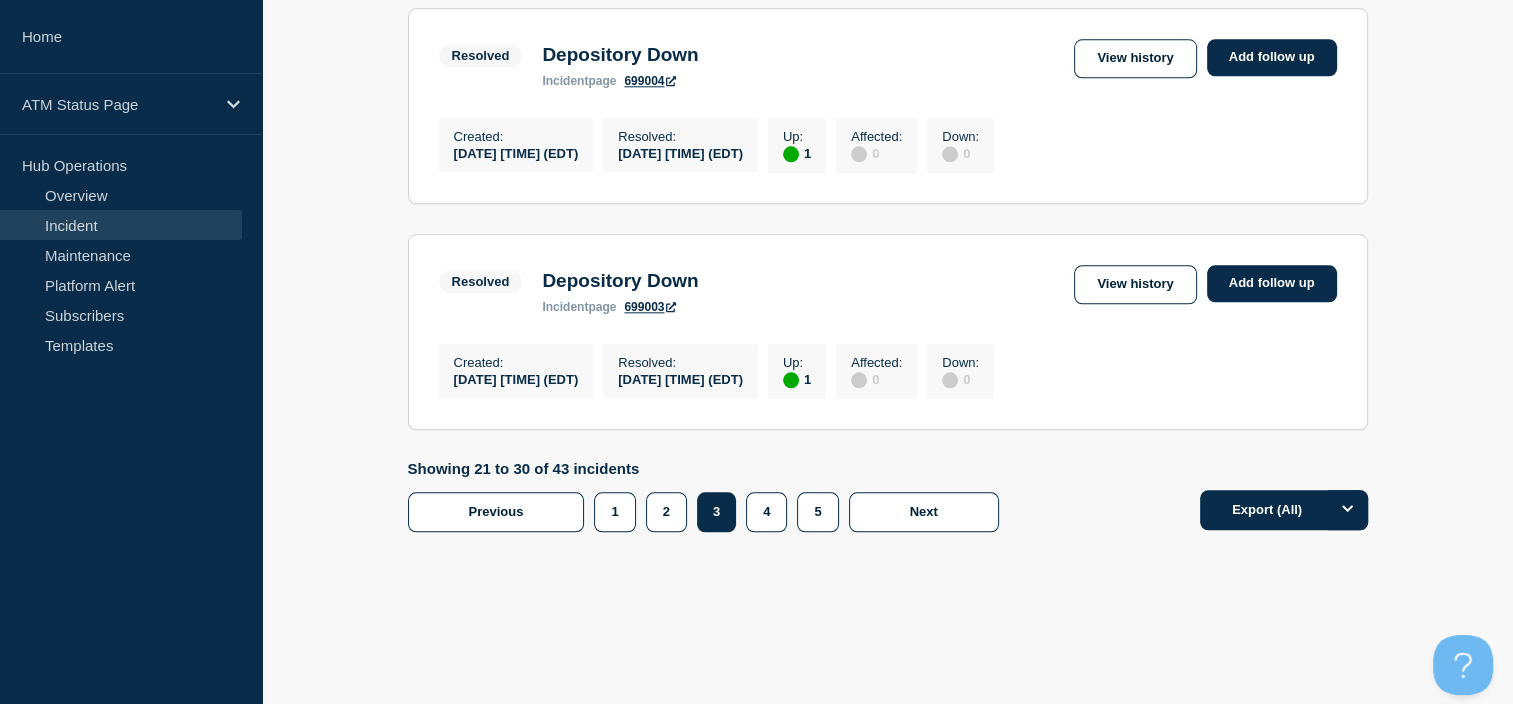 scroll, scrollTop: 2217, scrollLeft: 0, axis: vertical 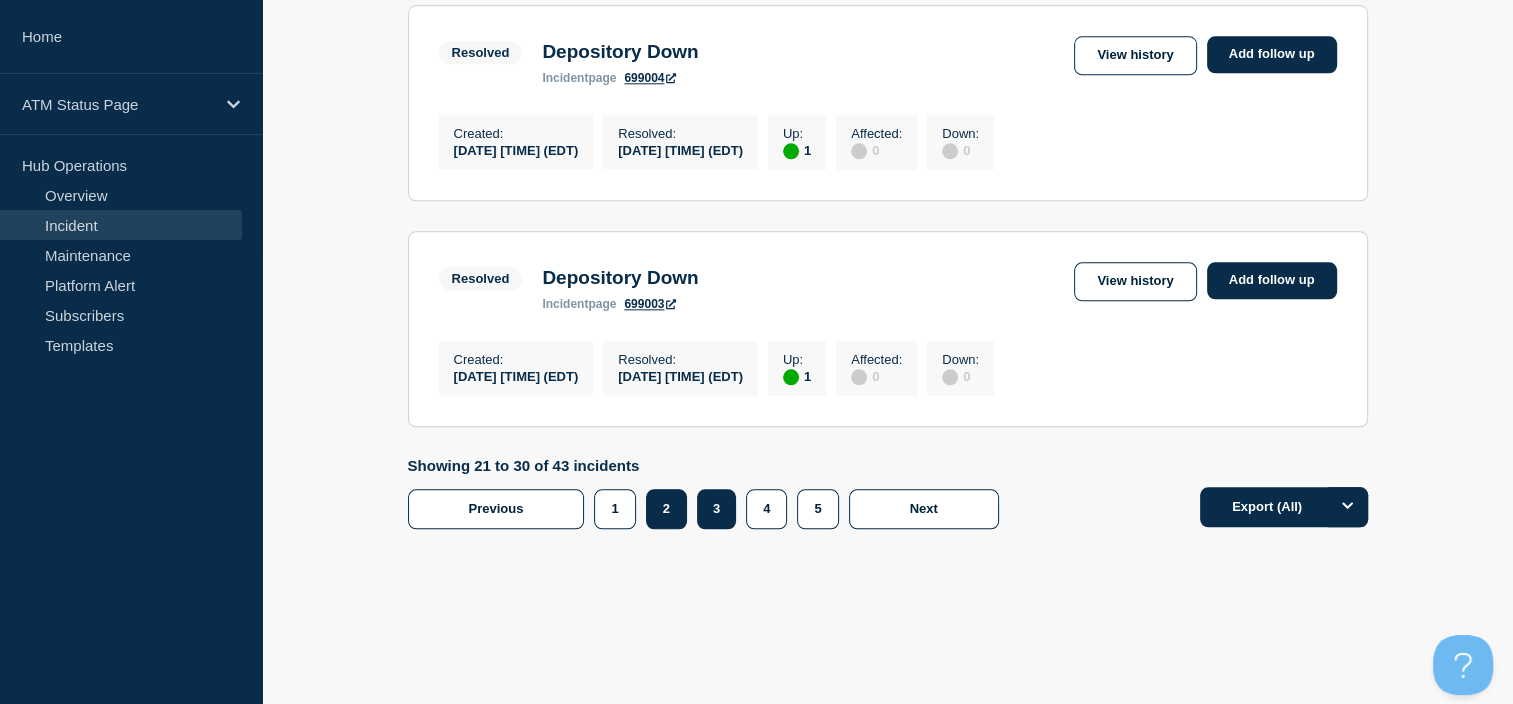 click on "2" at bounding box center (666, 509) 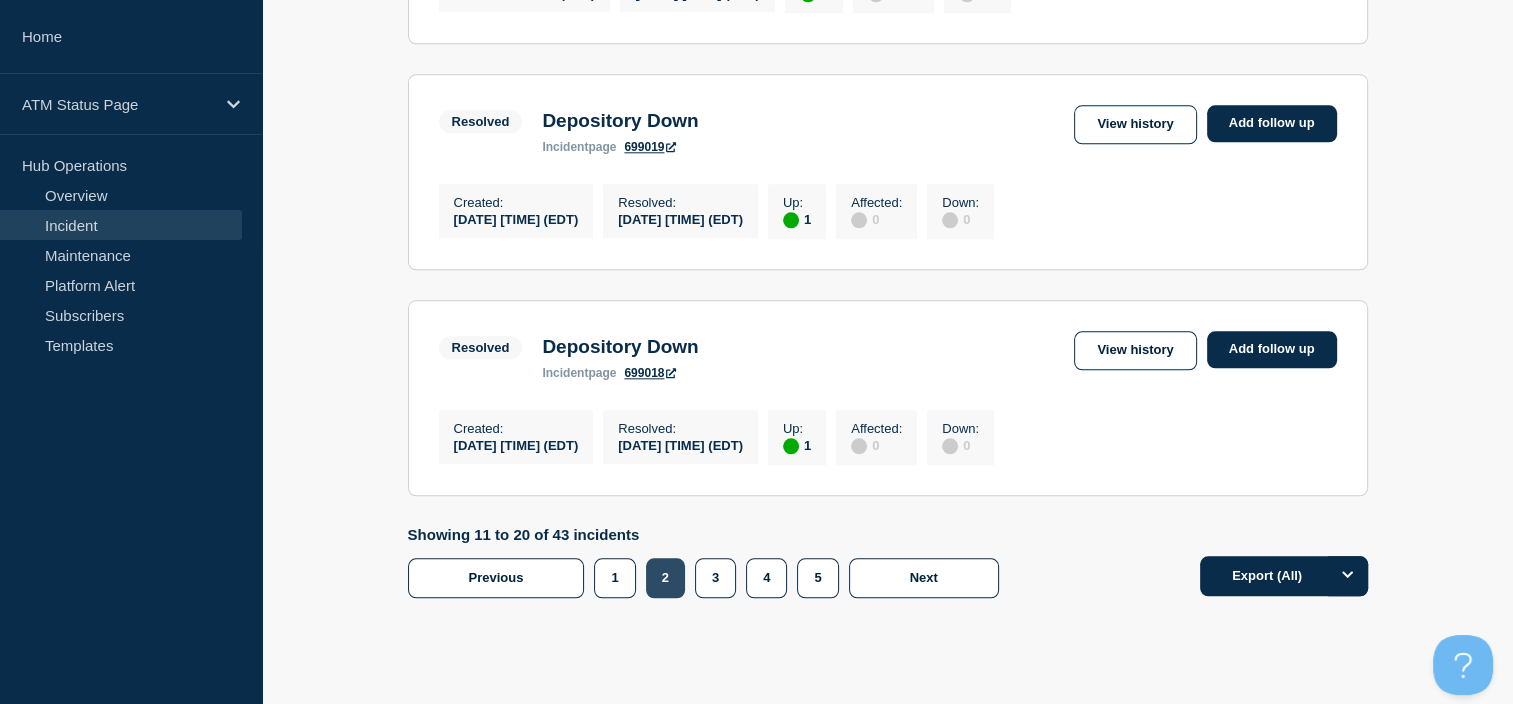 scroll, scrollTop: 2284, scrollLeft: 0, axis: vertical 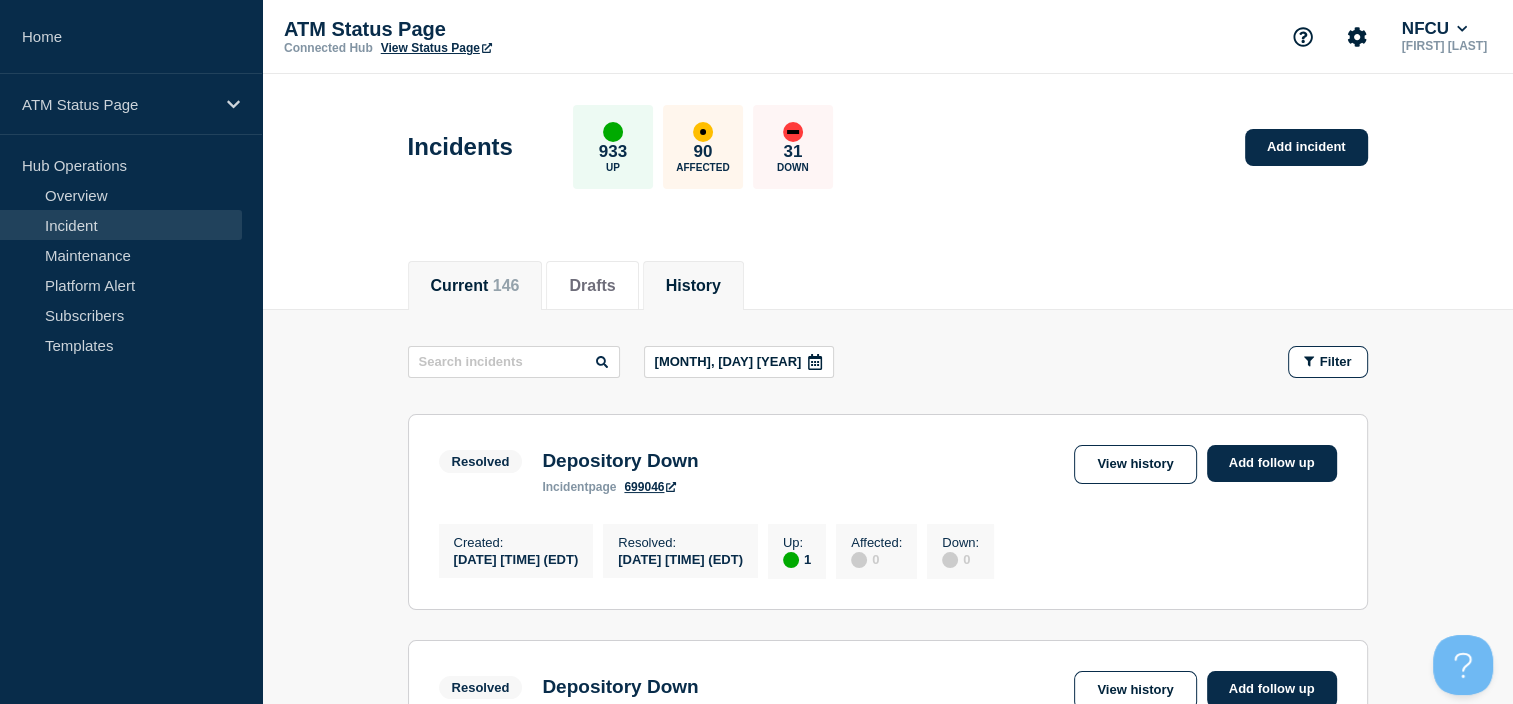 drag, startPoint x: 512, startPoint y: 286, endPoint x: 472, endPoint y: 280, distance: 40.4475 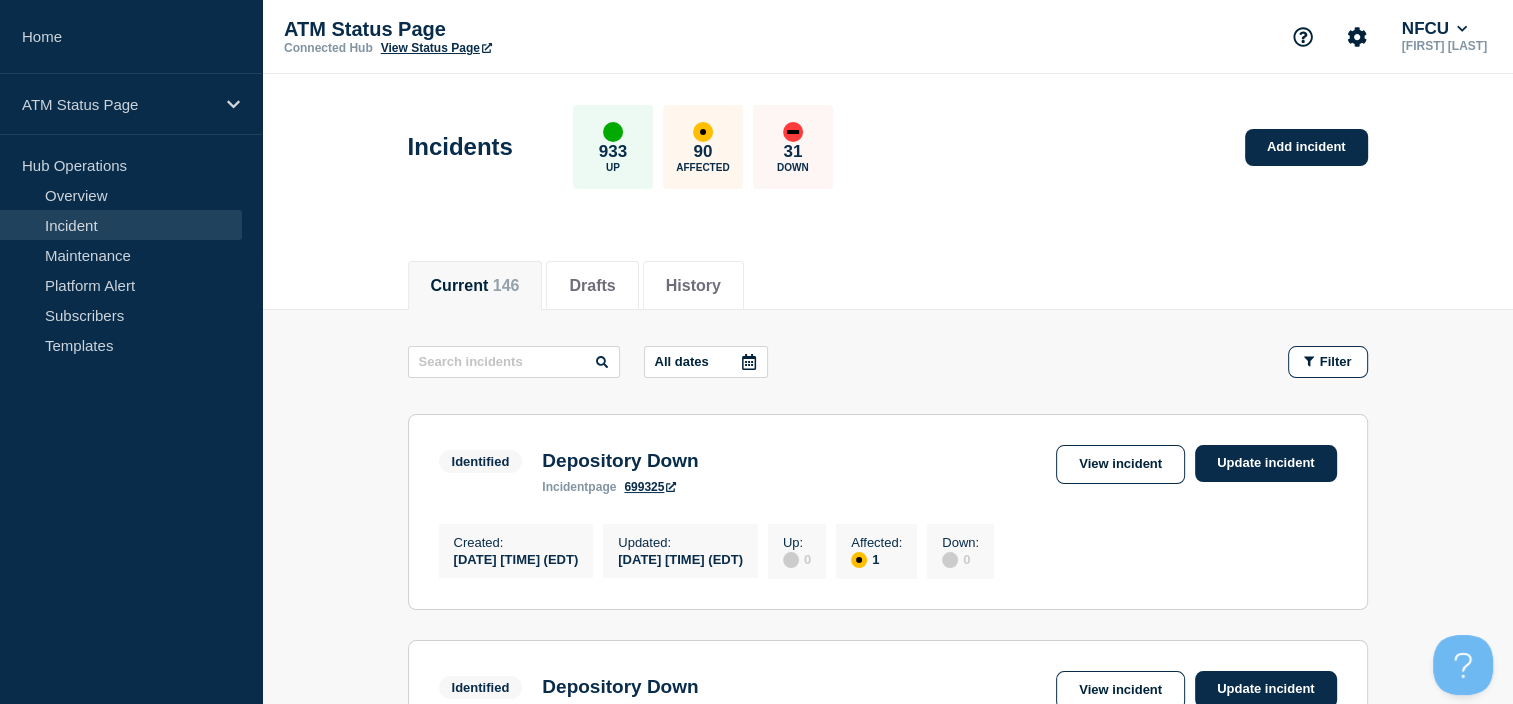click at bounding box center (749, 362) 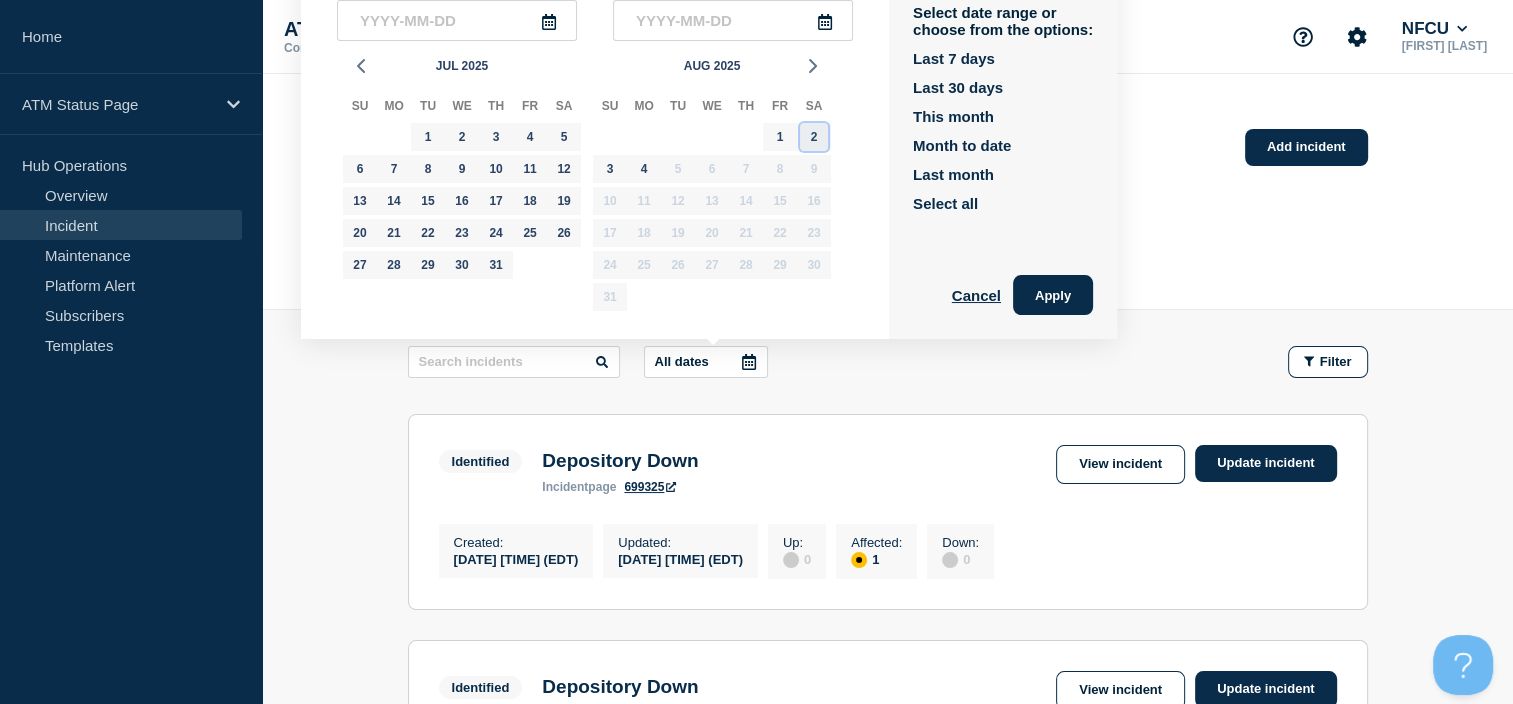 click on "2" 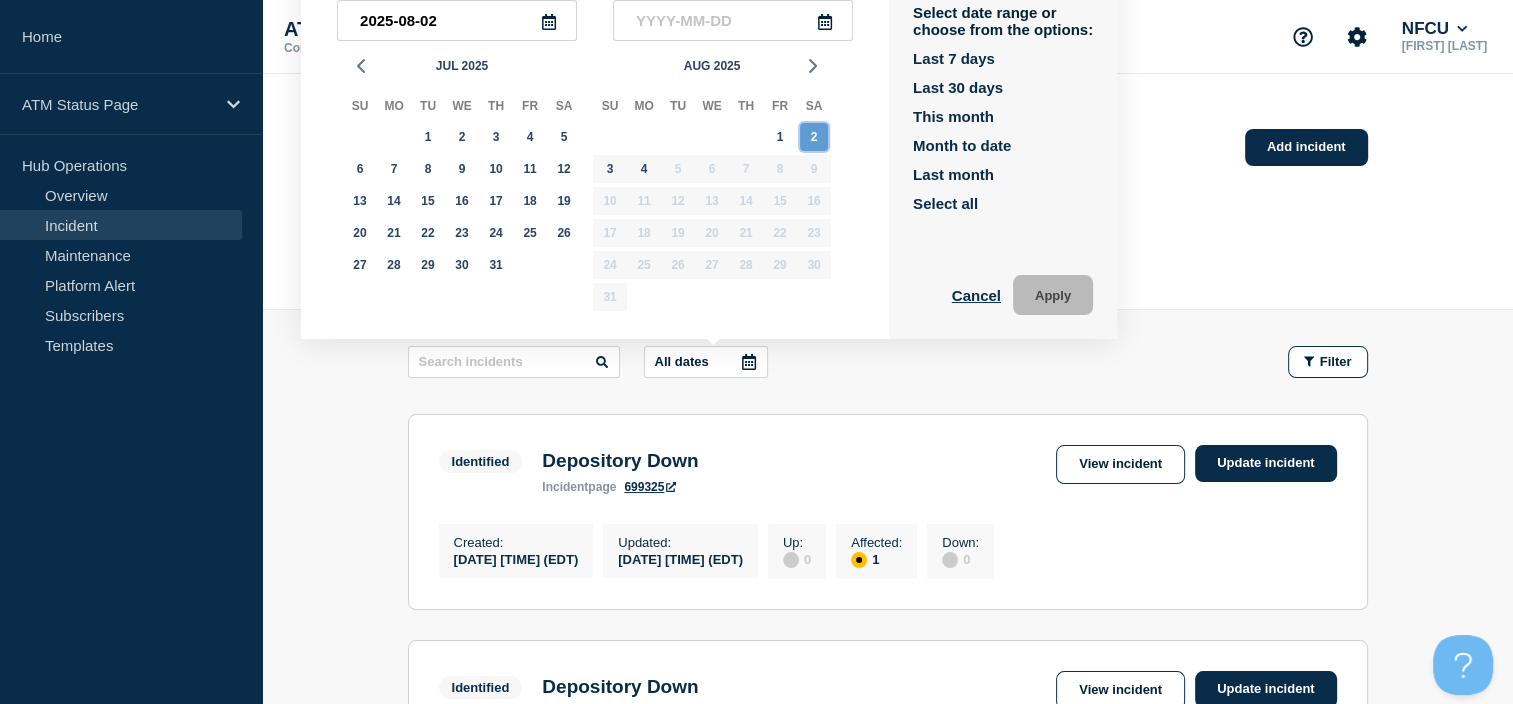 click on "2" 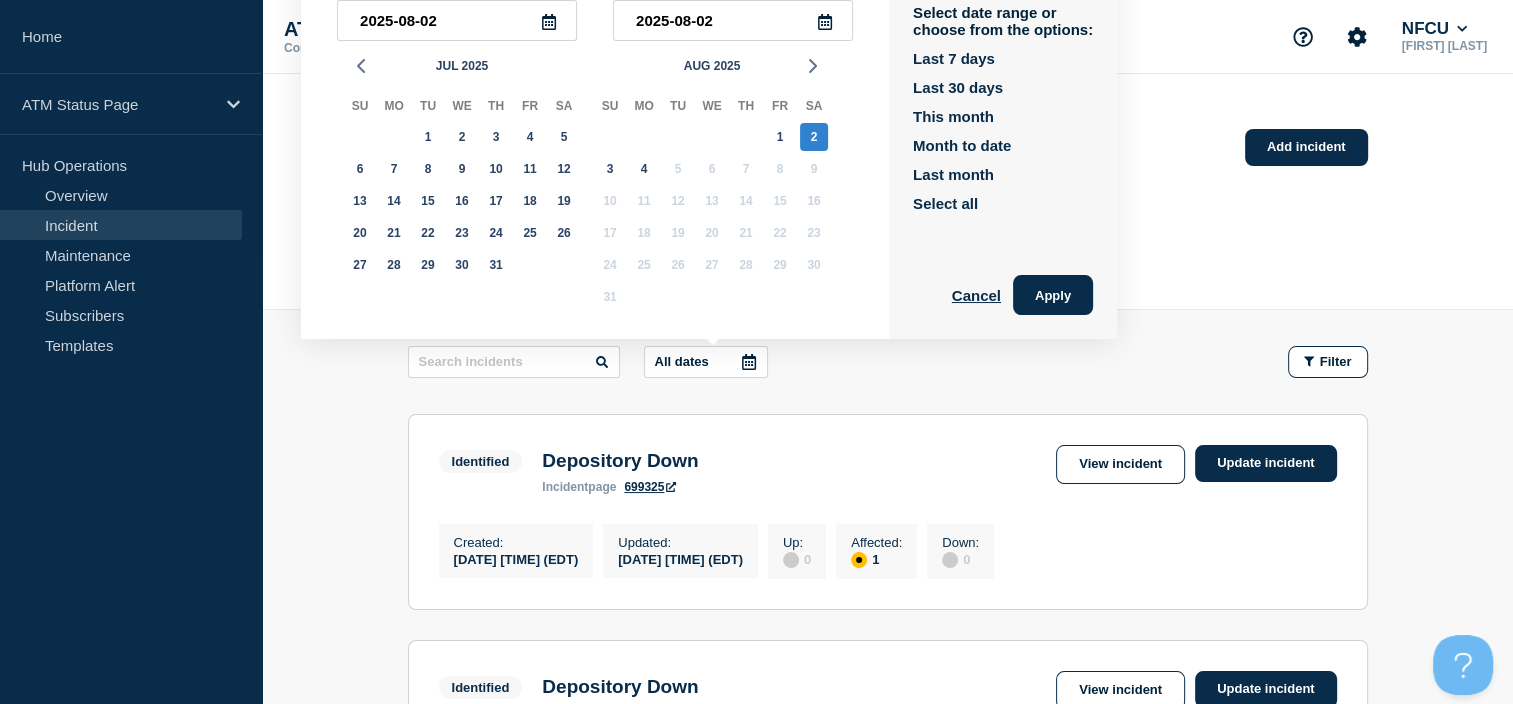 drag, startPoint x: 1036, startPoint y: 304, endPoint x: 924, endPoint y: 241, distance: 128.50291 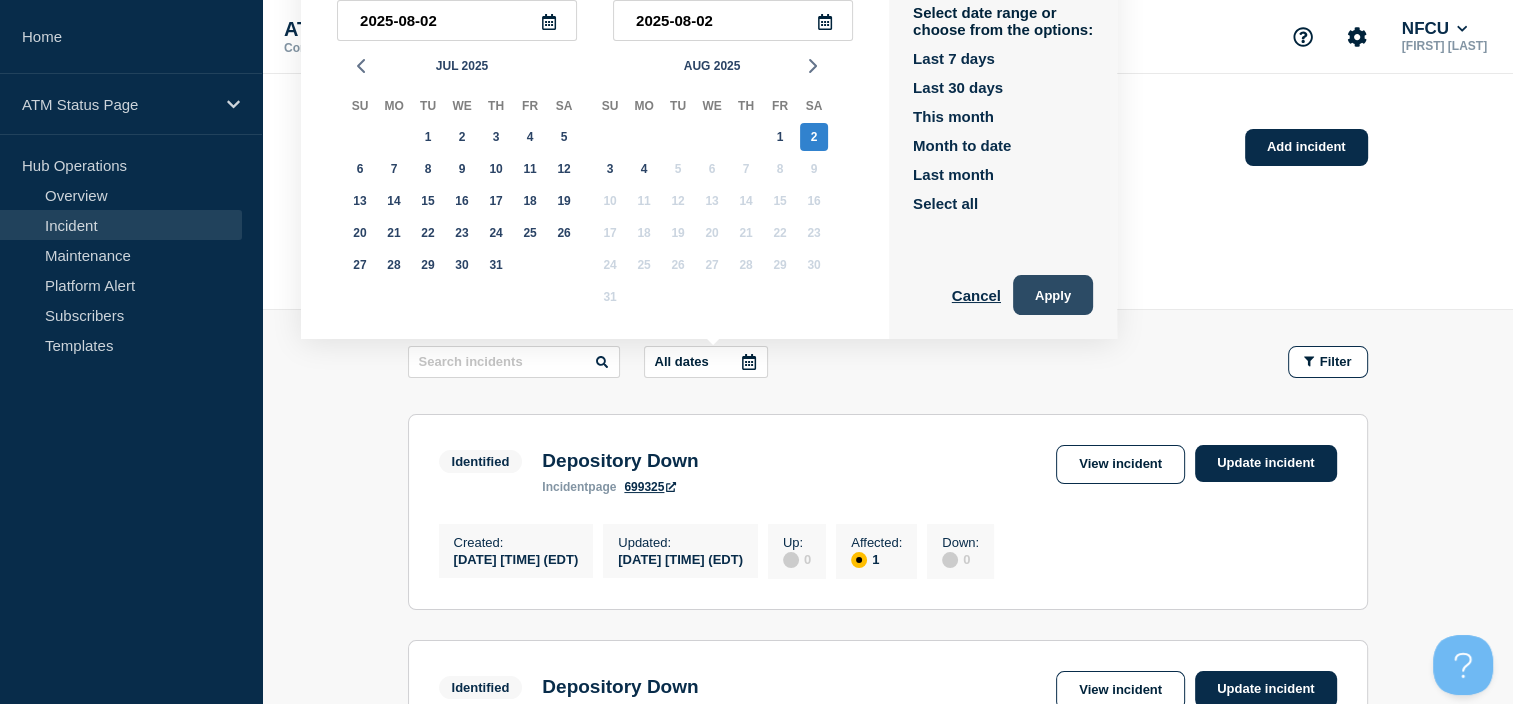 click on "Apply" at bounding box center (1053, 295) 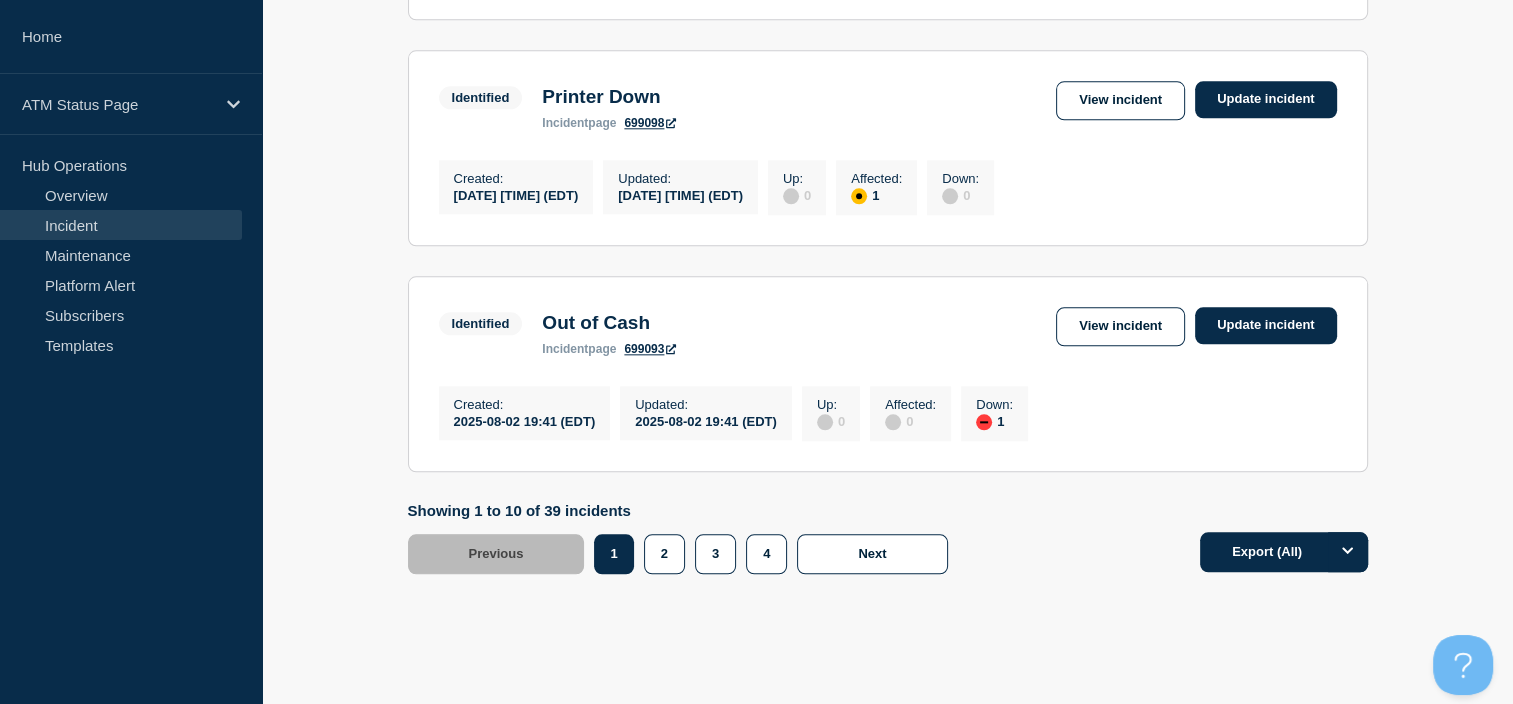 scroll, scrollTop: 2174, scrollLeft: 0, axis: vertical 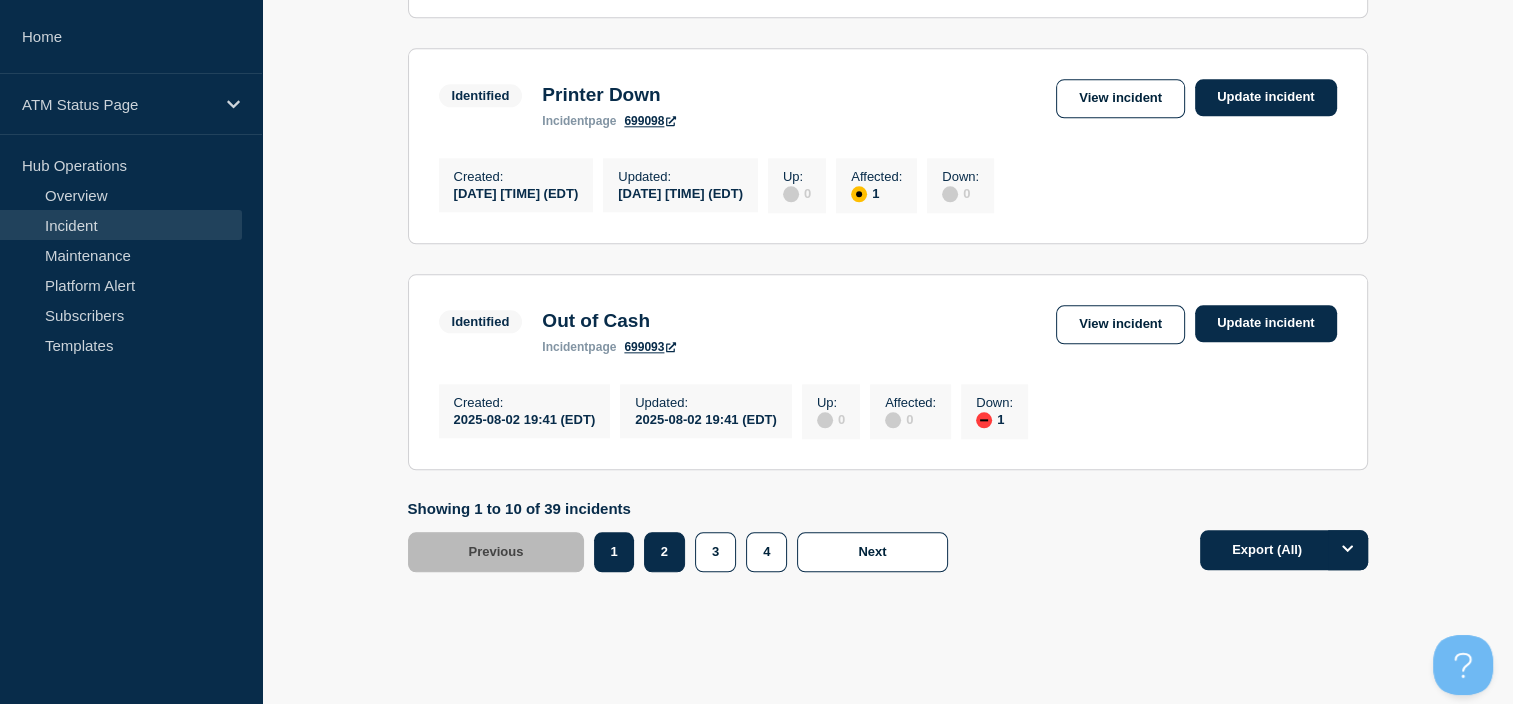 click on "2" at bounding box center [664, 552] 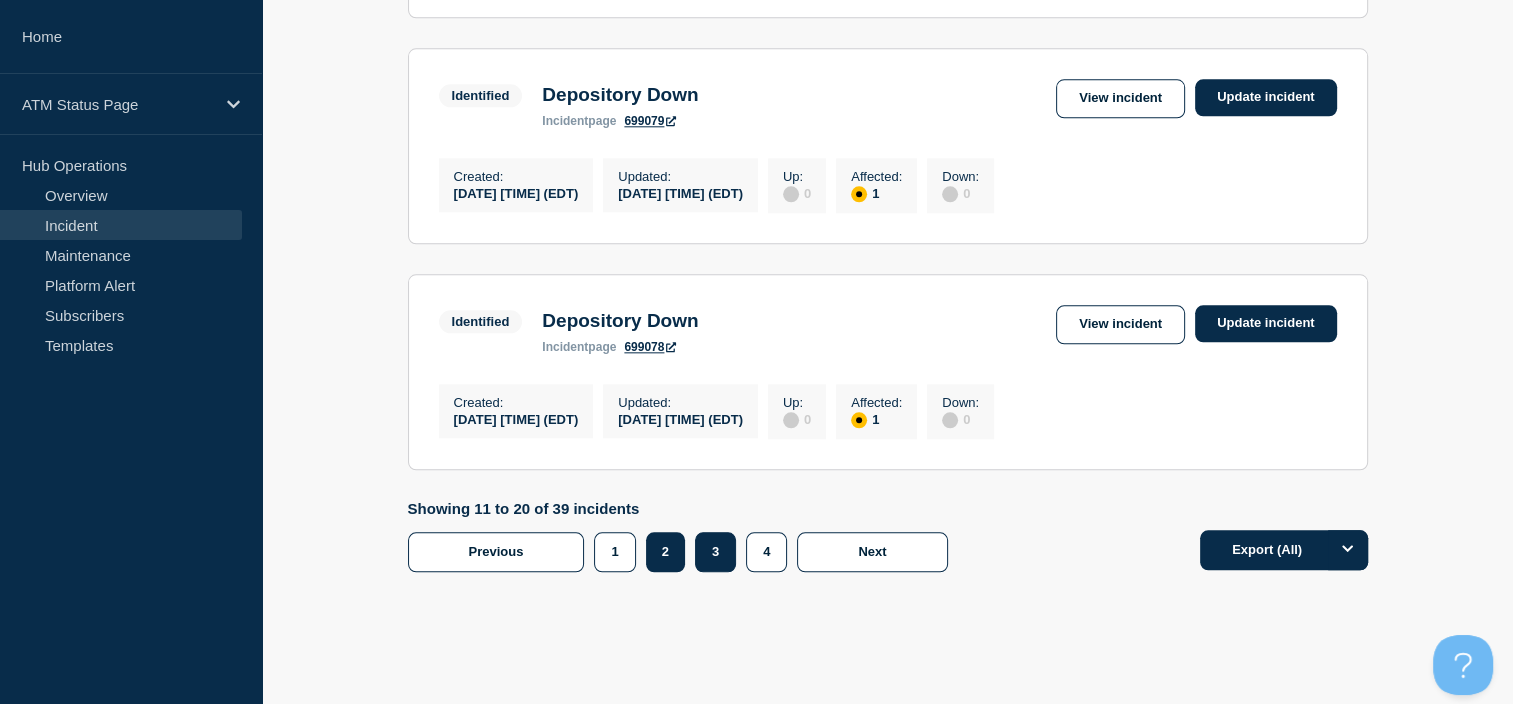 click on "3" at bounding box center [715, 552] 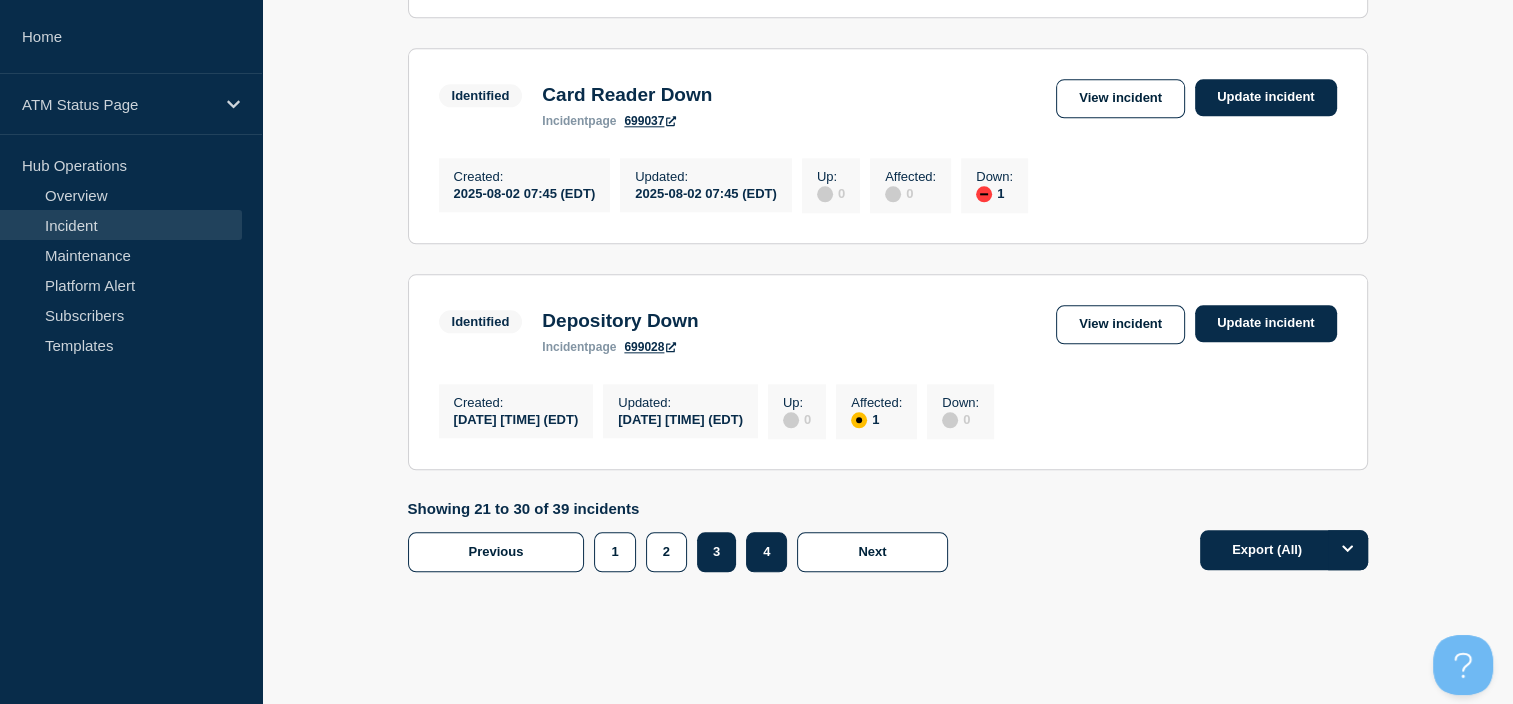 click on "4" at bounding box center [766, 552] 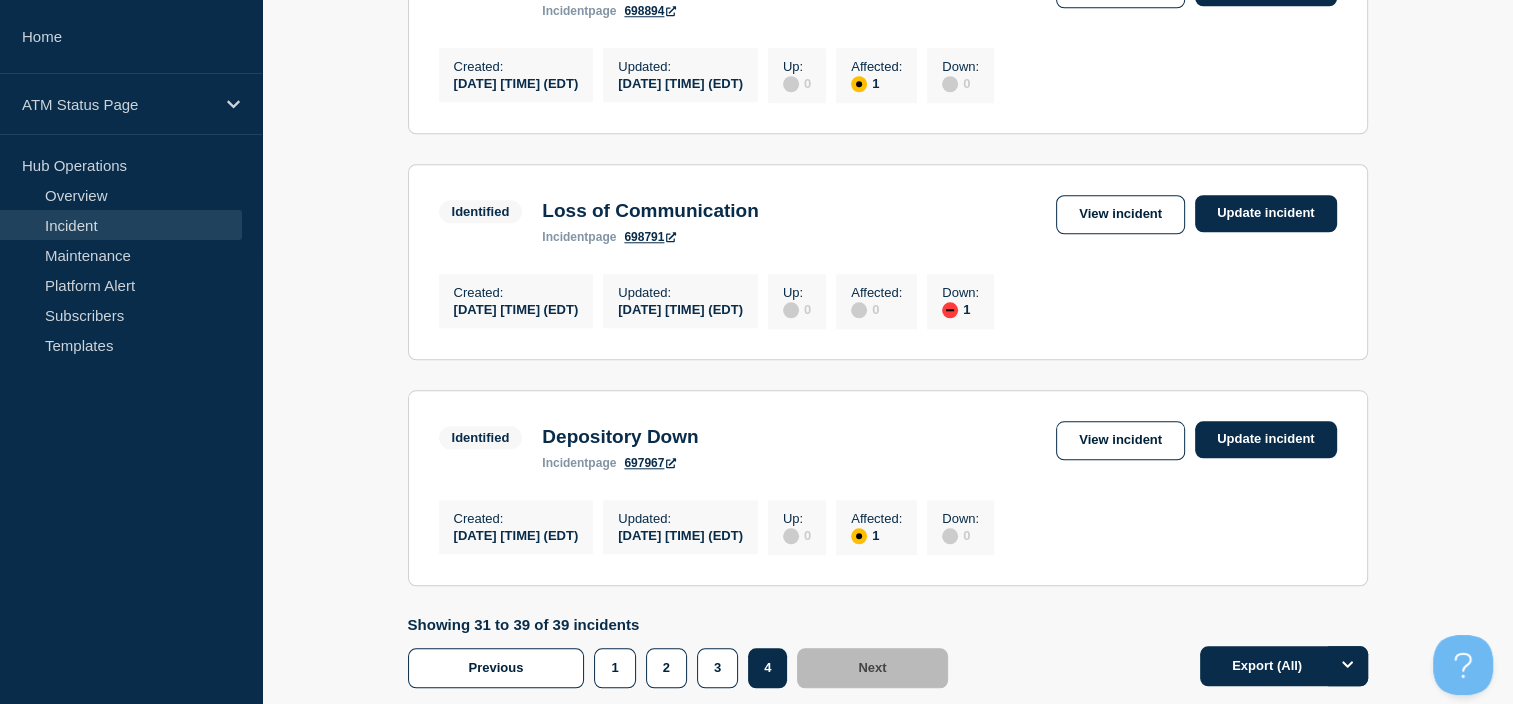 scroll, scrollTop: 2051, scrollLeft: 0, axis: vertical 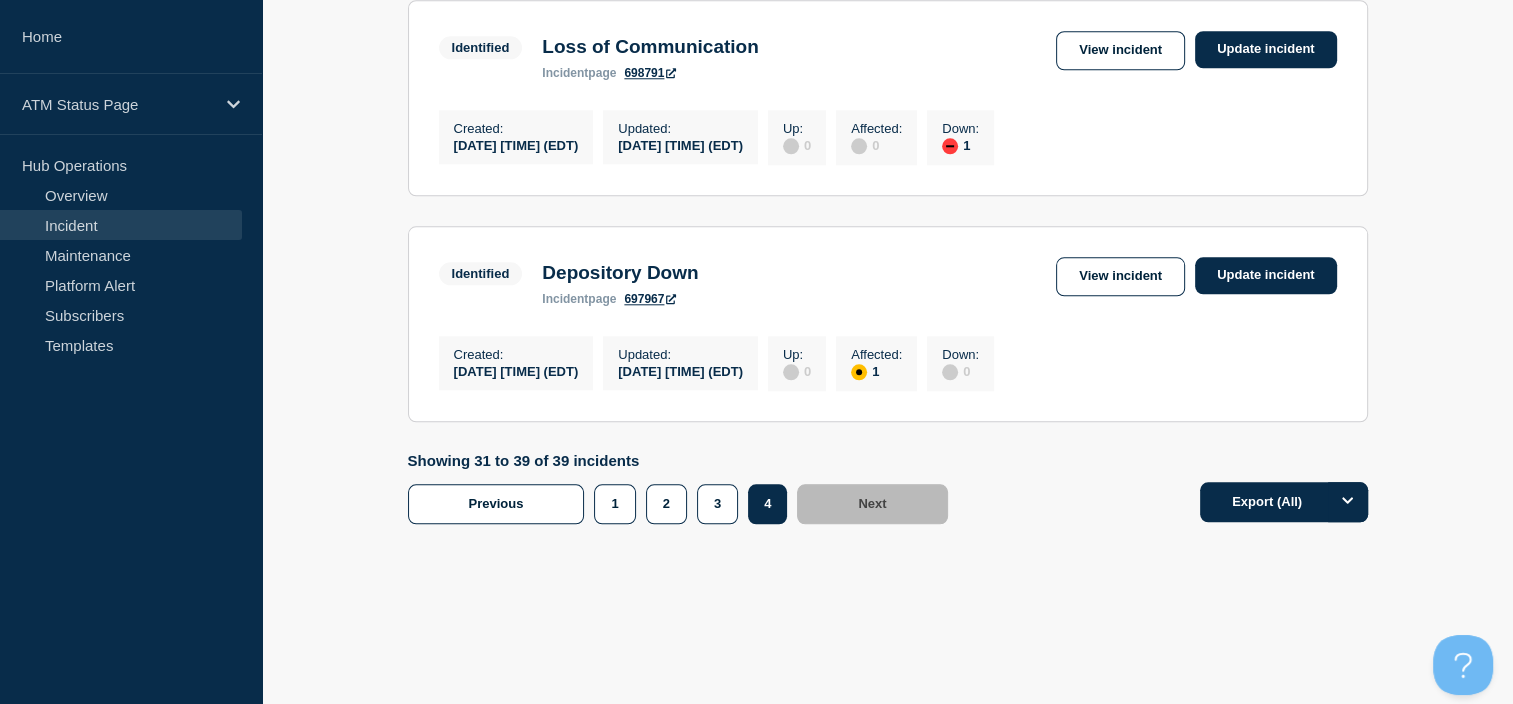 click on "Showing 31 to 39 of 39 incidents Previous Page 1 Page 2 Page 3 Page 4 1 2 3 4 Next Export (All)" 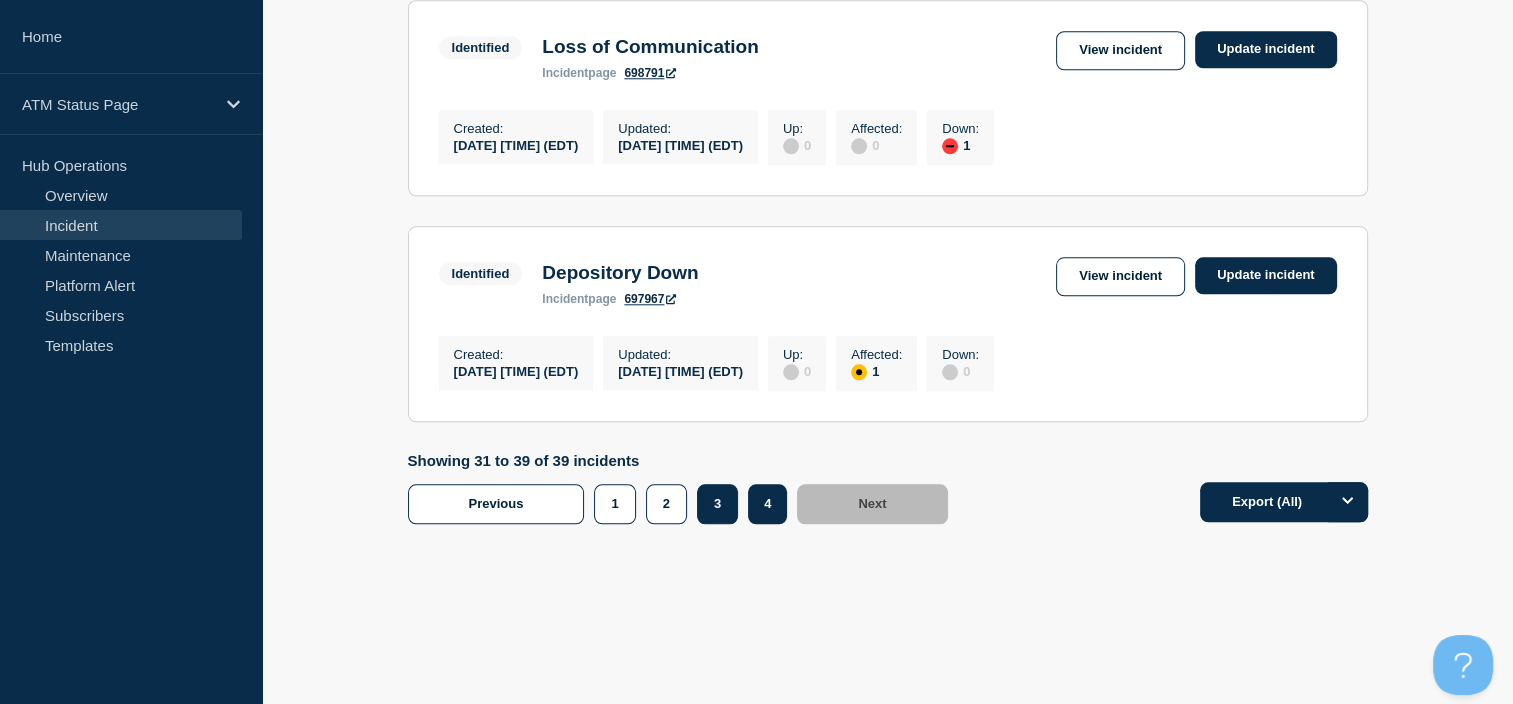click on "3" at bounding box center (717, 504) 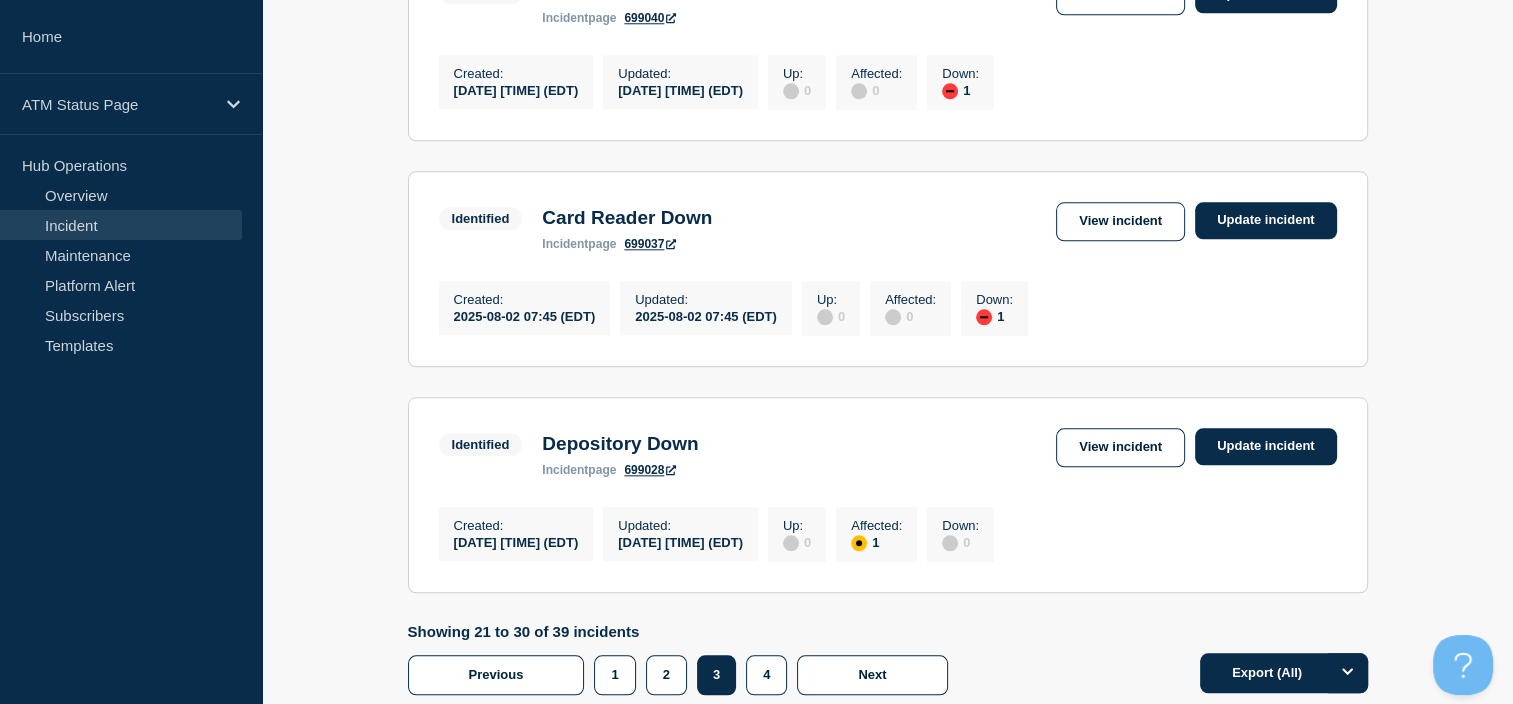 scroll, scrollTop: 2125, scrollLeft: 0, axis: vertical 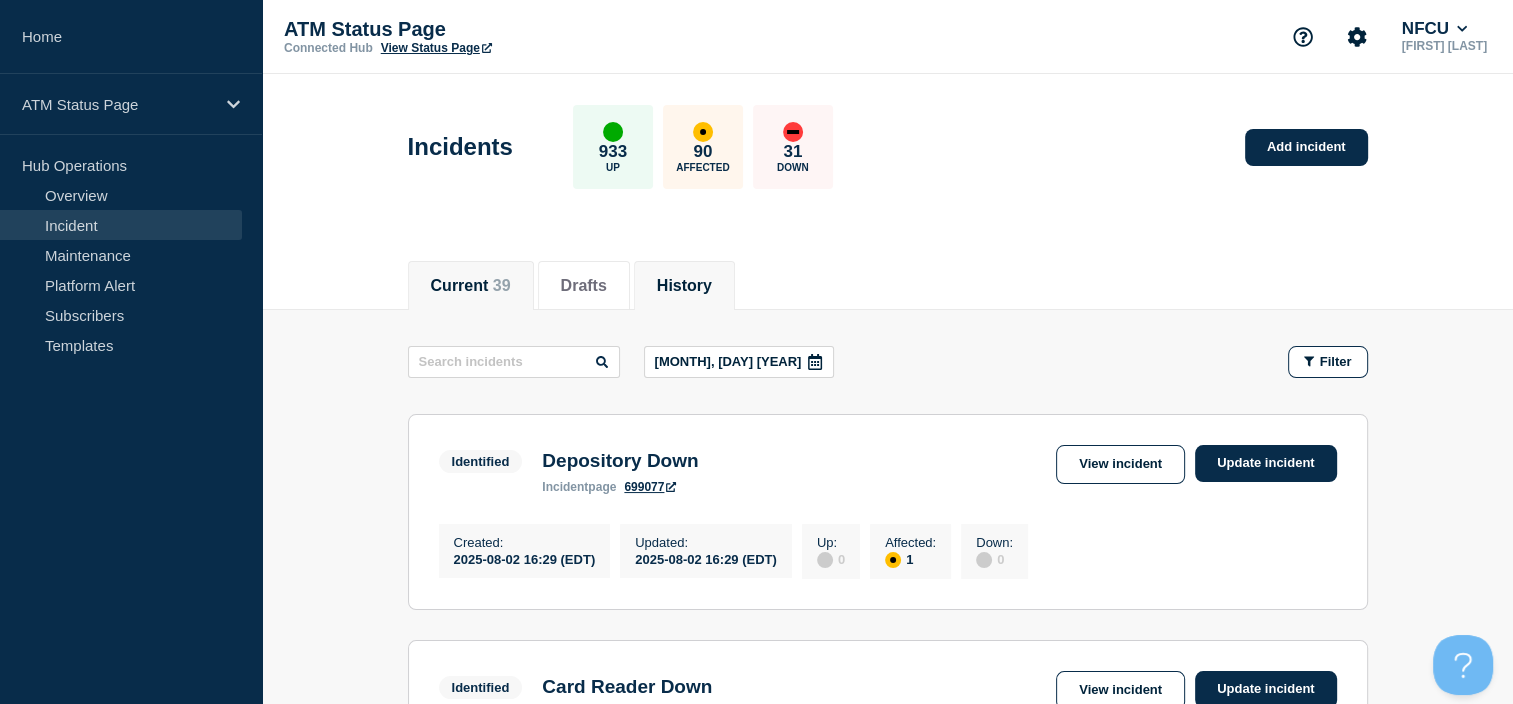 click on "History" at bounding box center (684, 286) 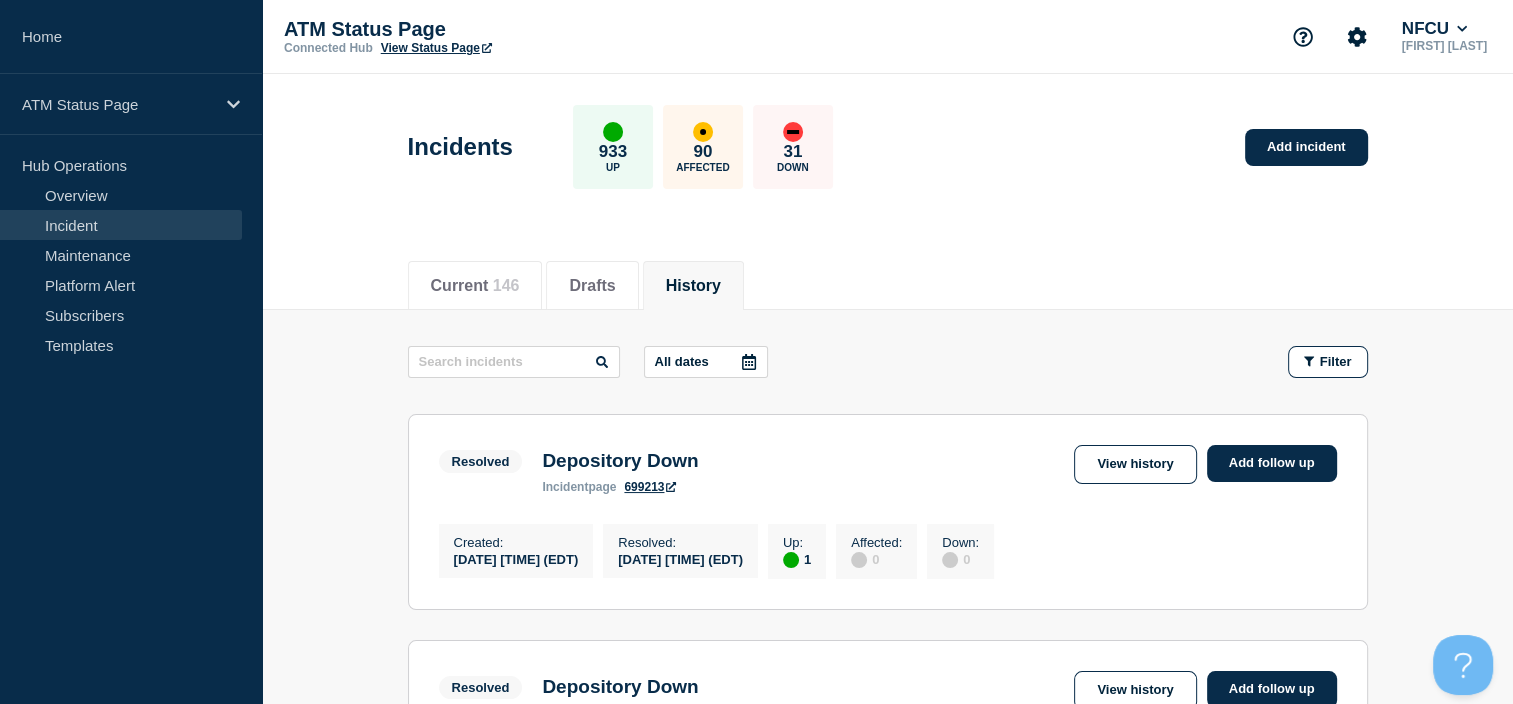 click 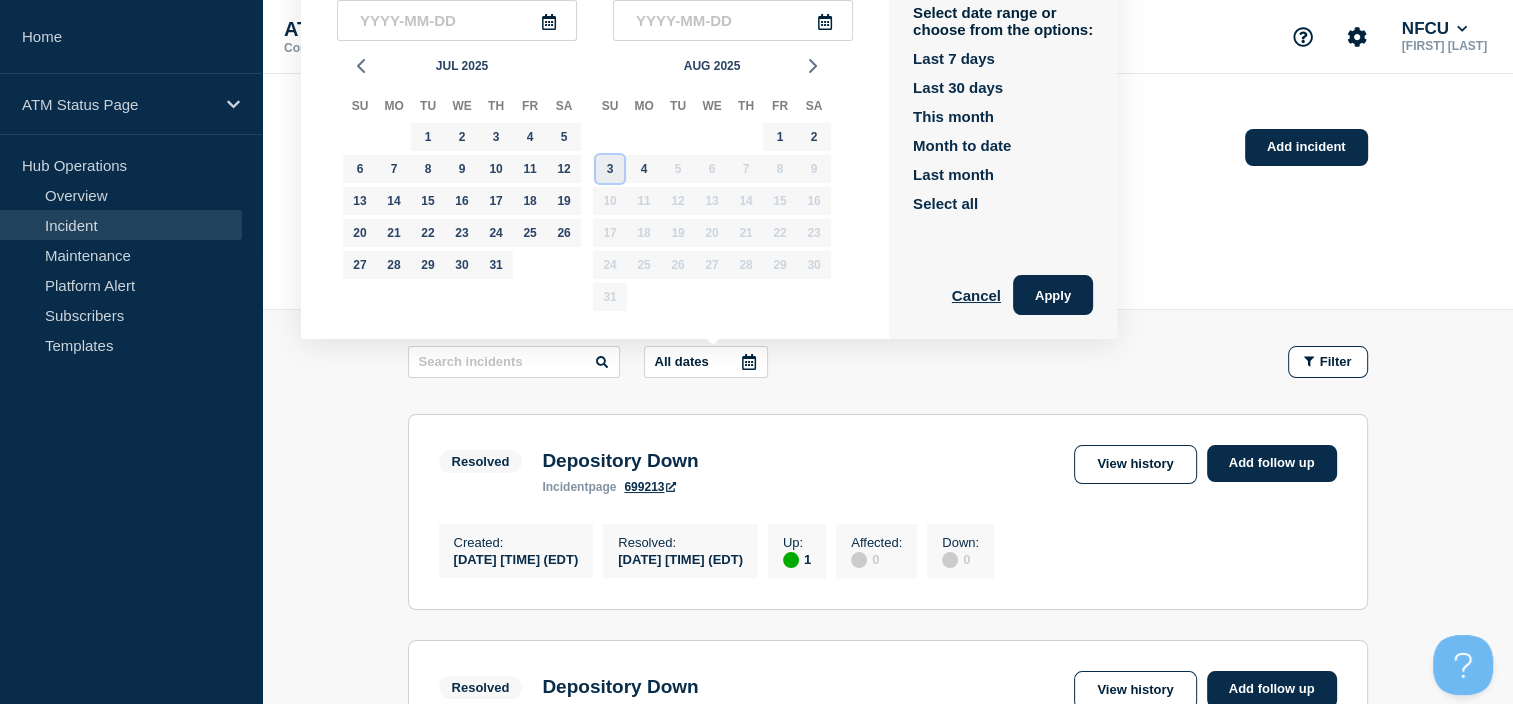click on "3" 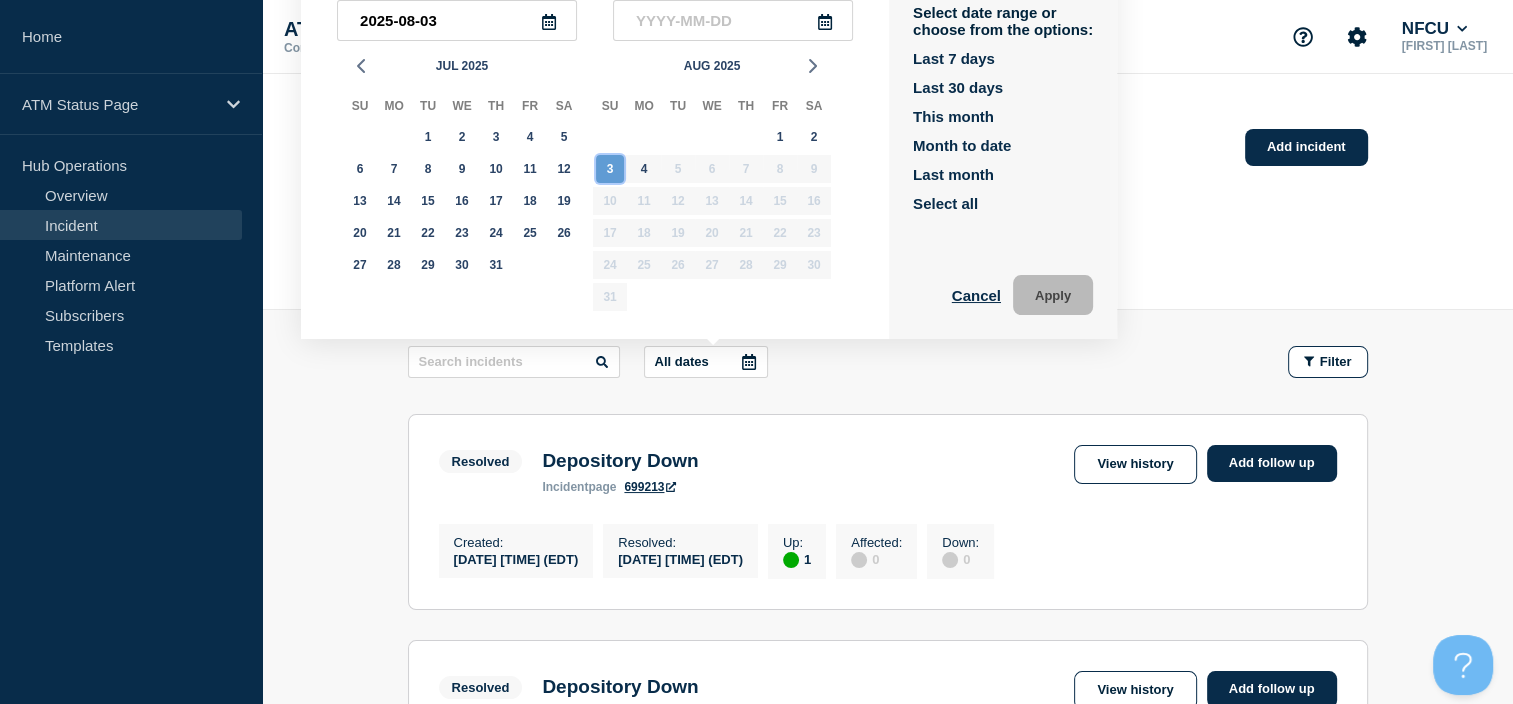 click on "3" 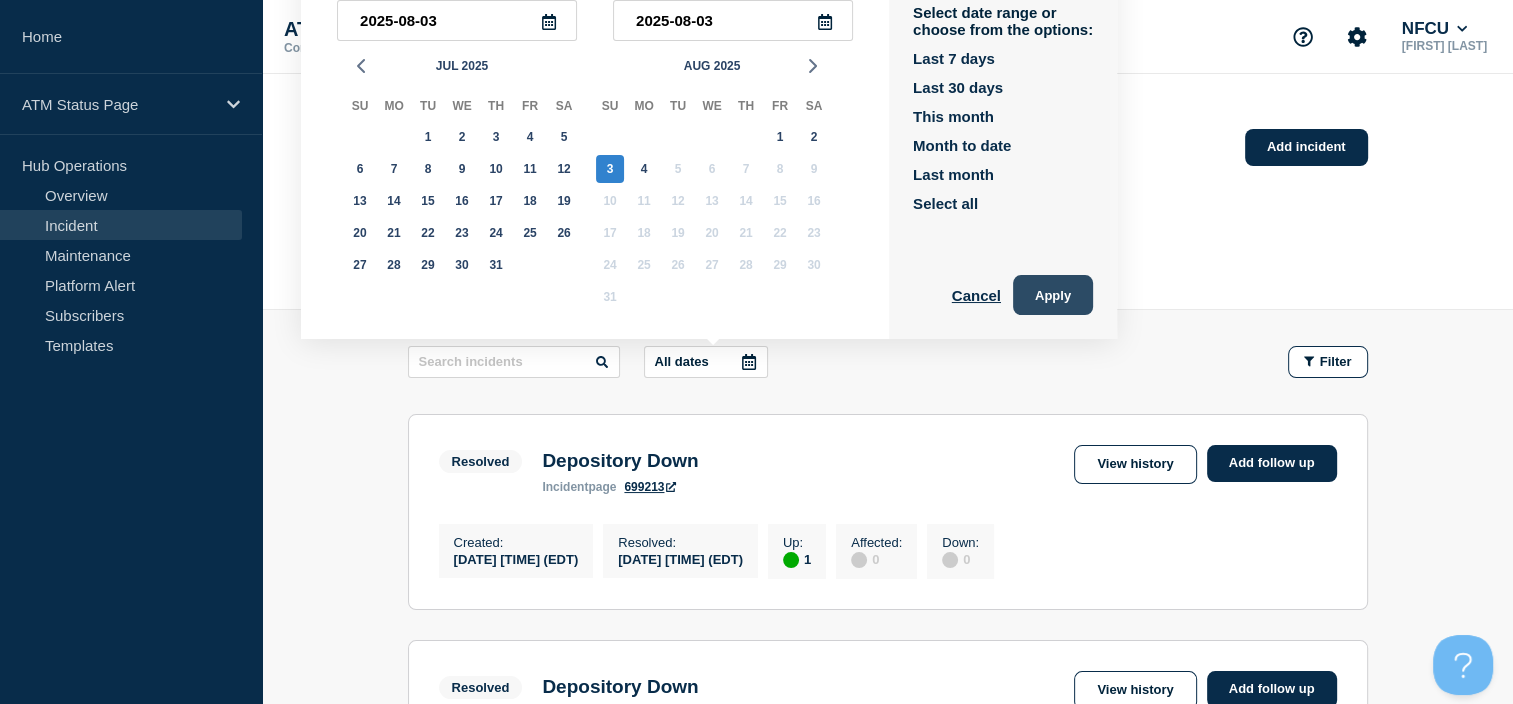 click on "Apply" at bounding box center [1053, 295] 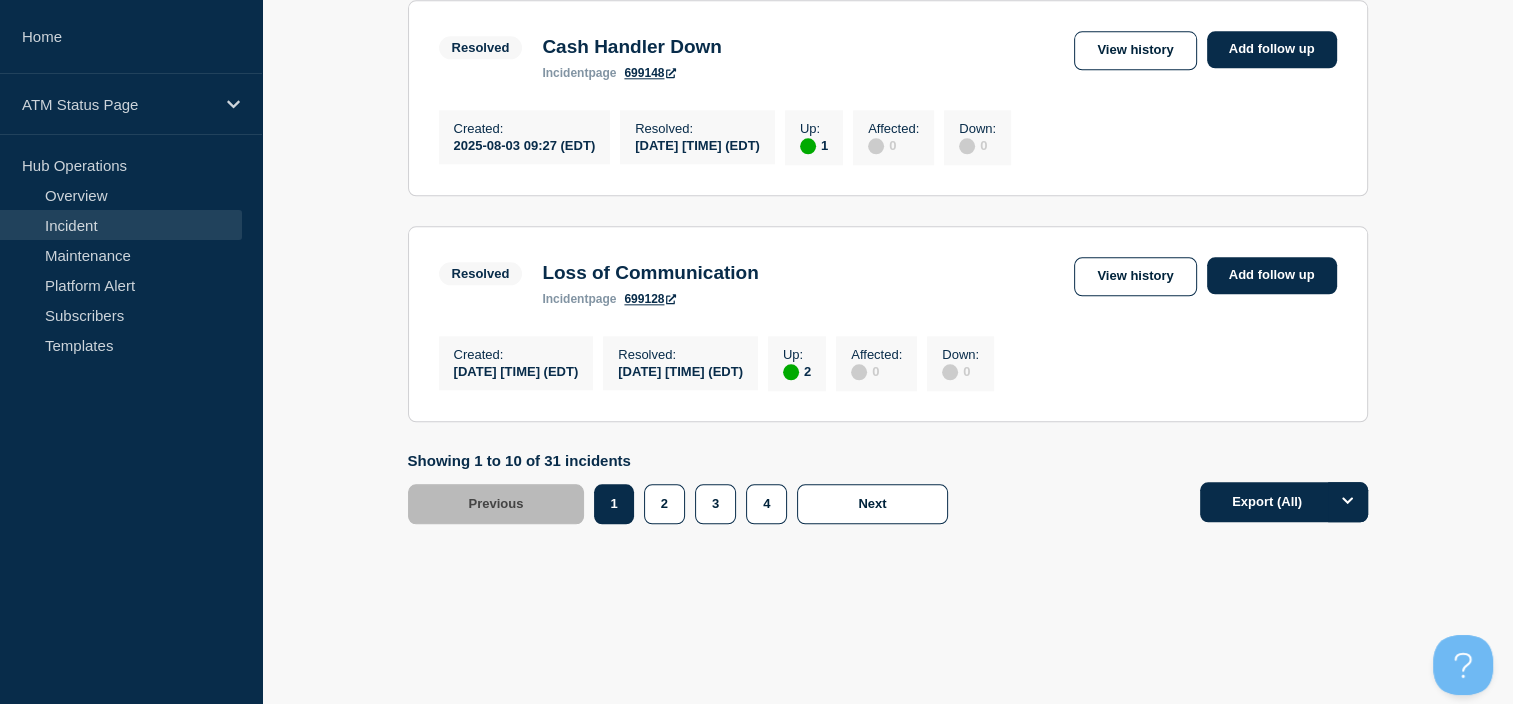 scroll, scrollTop: 2243, scrollLeft: 0, axis: vertical 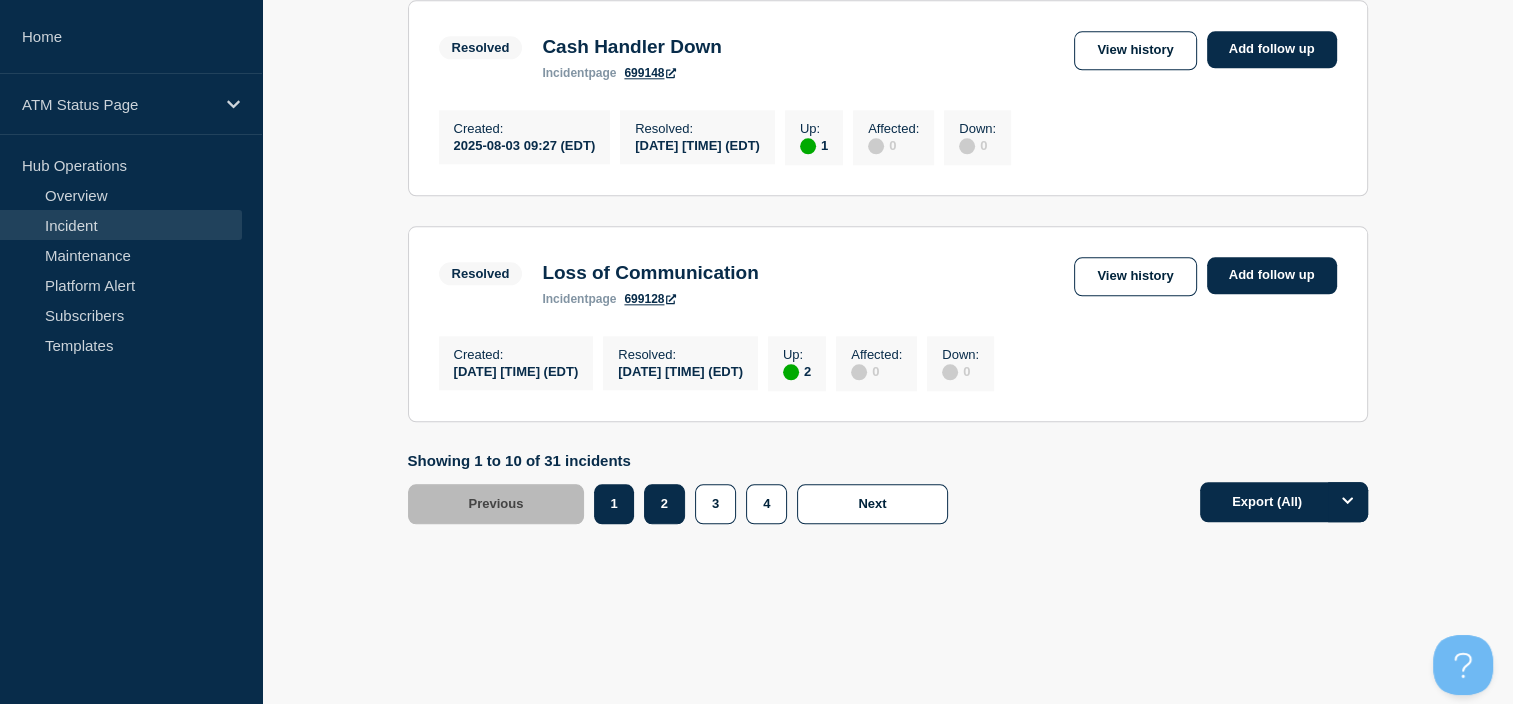 click on "2" at bounding box center (664, 504) 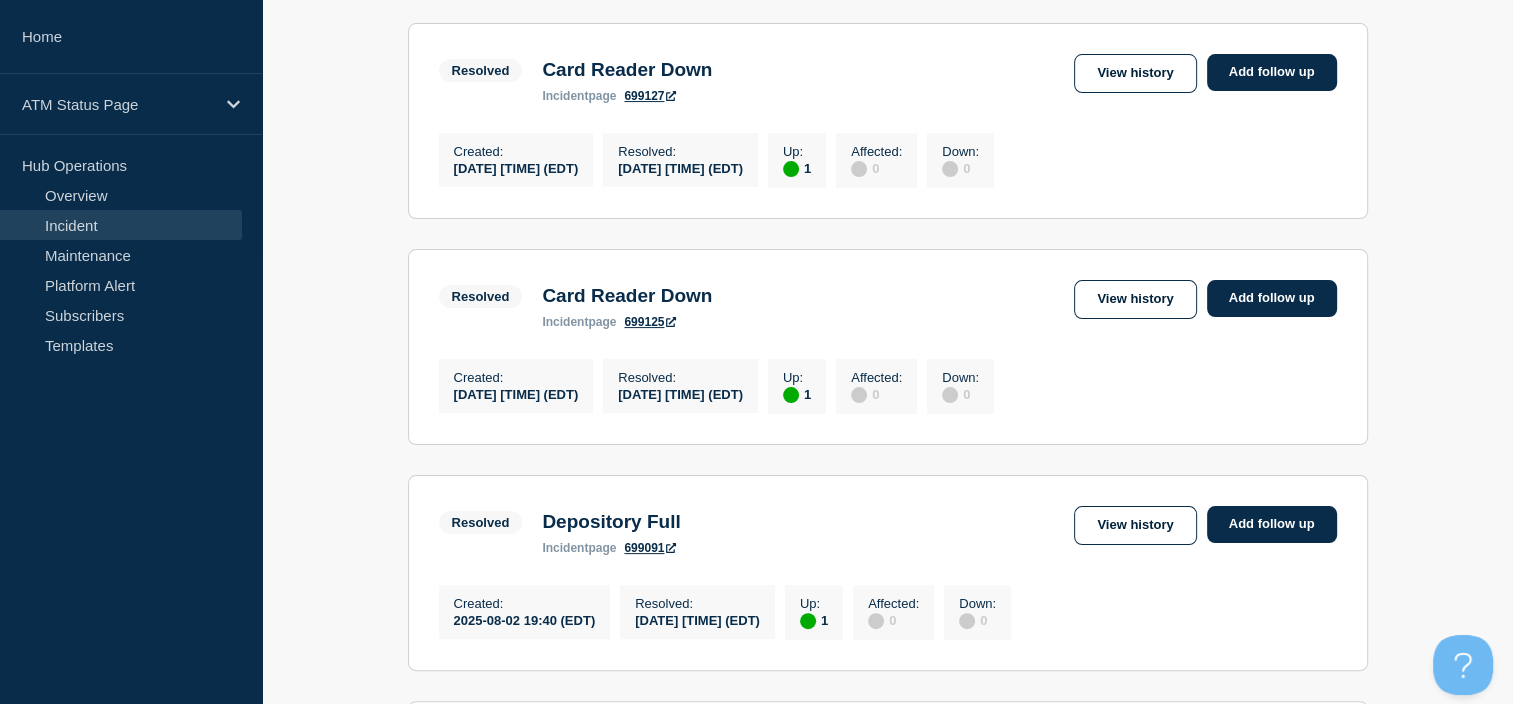 scroll, scrollTop: 388, scrollLeft: 0, axis: vertical 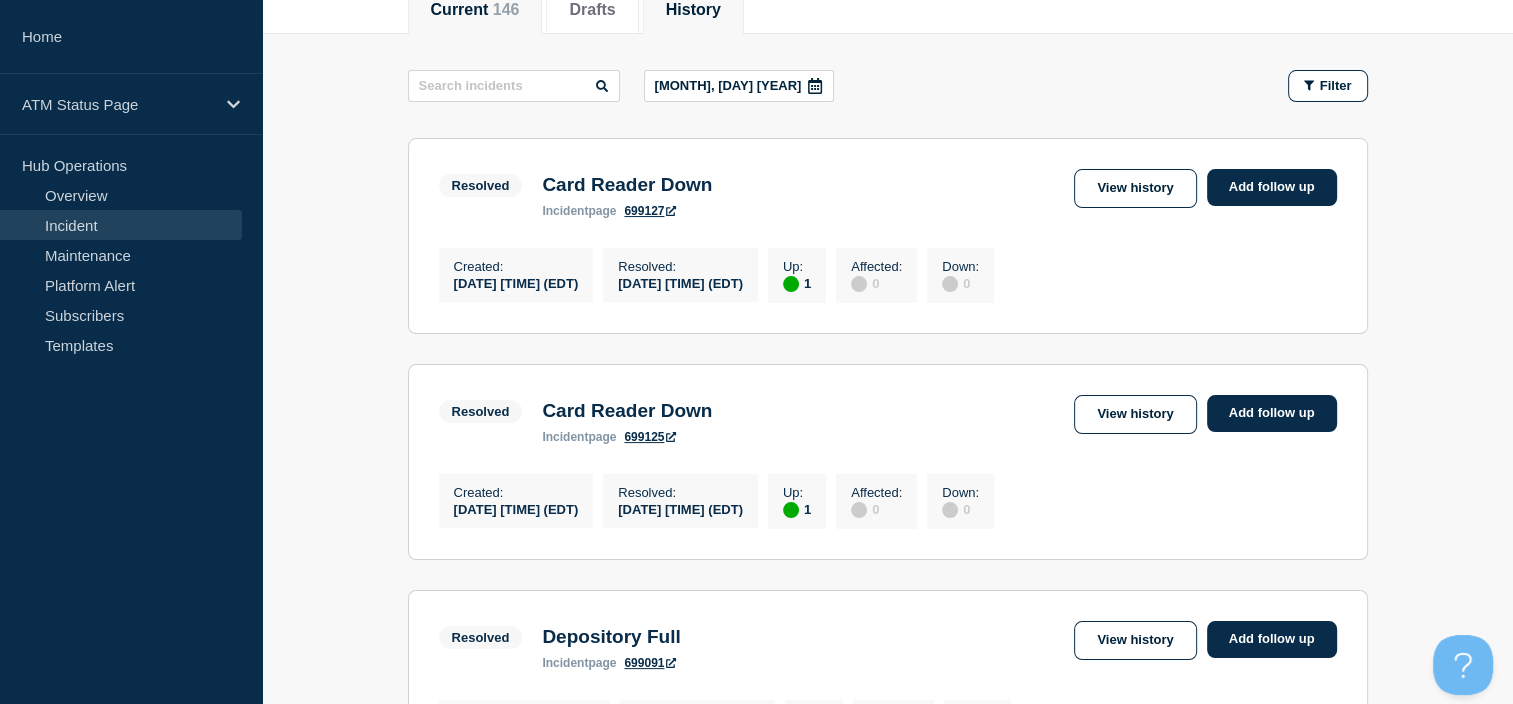 click on "146" at bounding box center (506, 9) 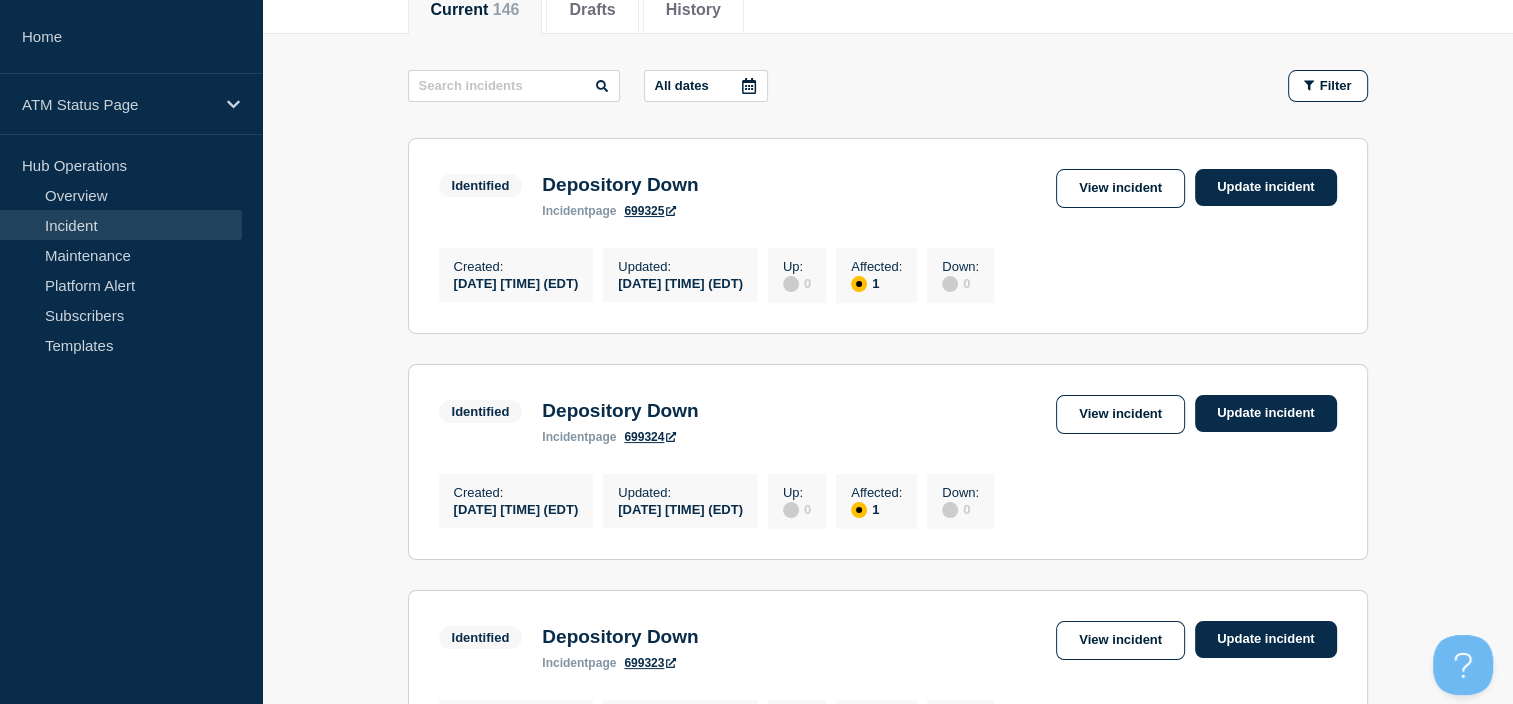 click at bounding box center [749, 86] 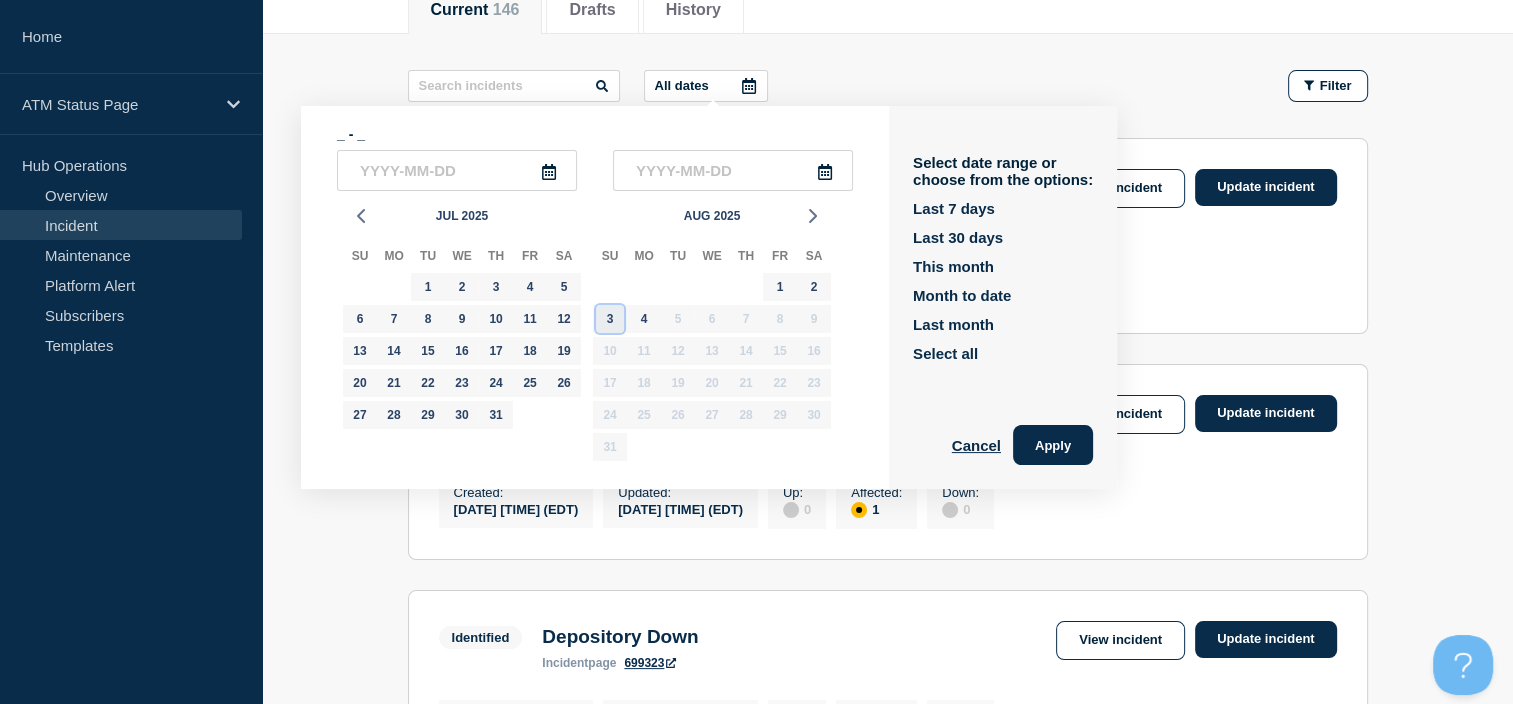 click on "3" 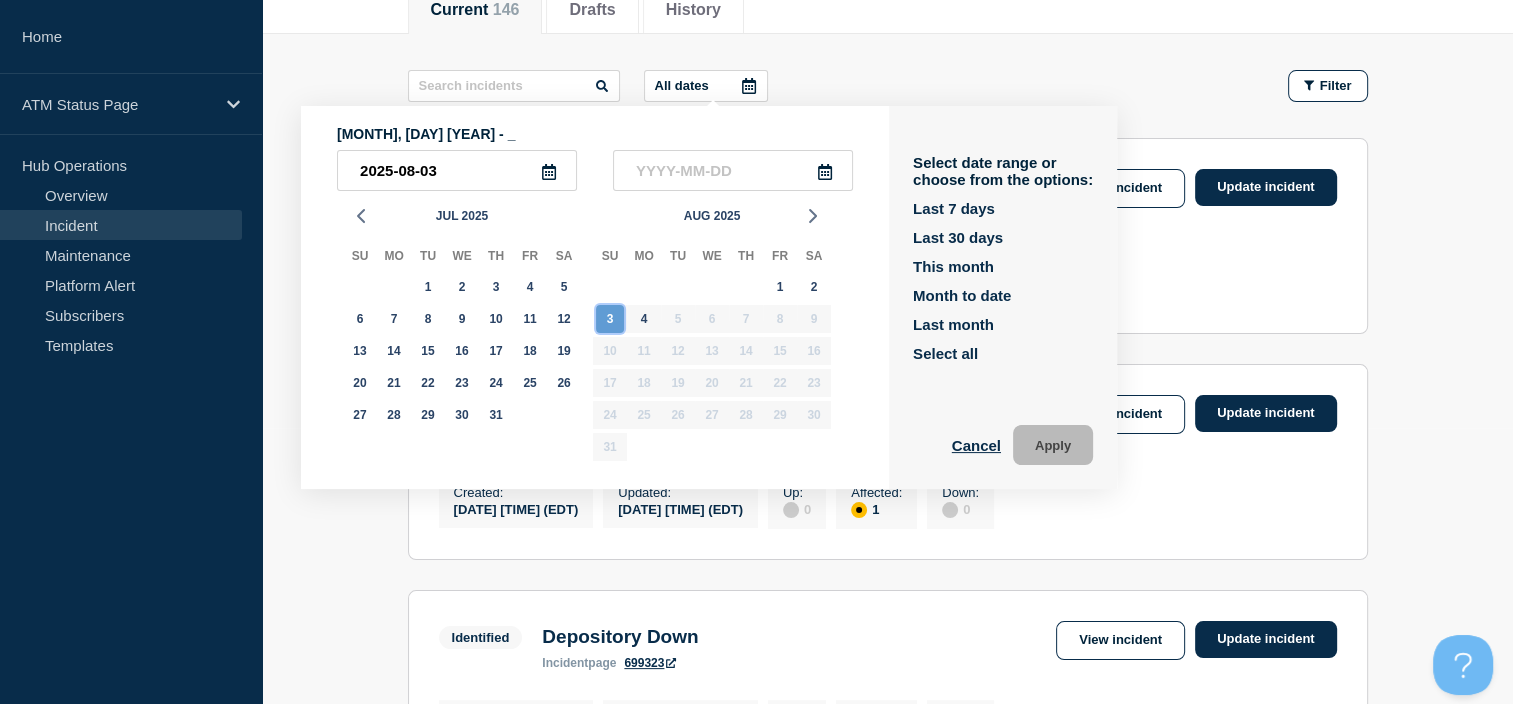 click on "3" 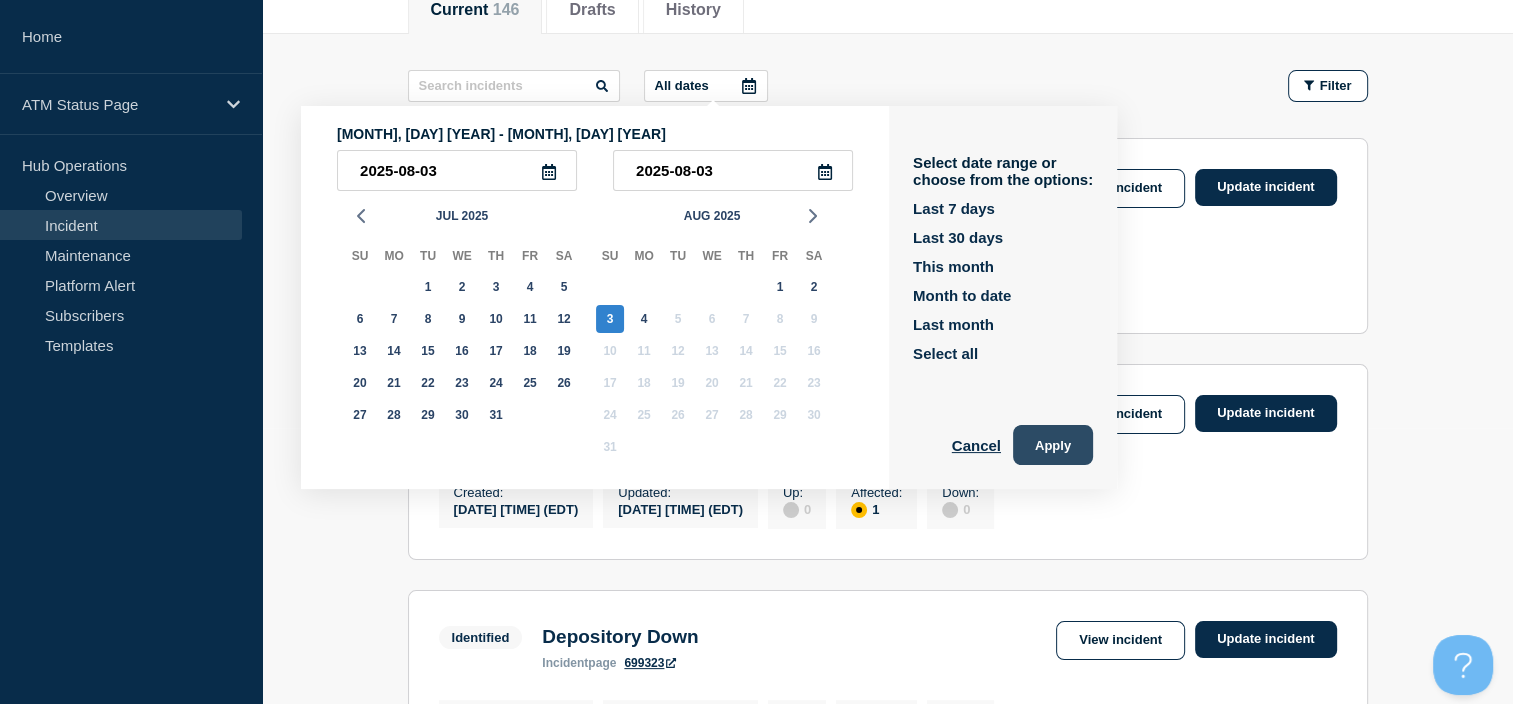 click on "Apply" at bounding box center (1053, 445) 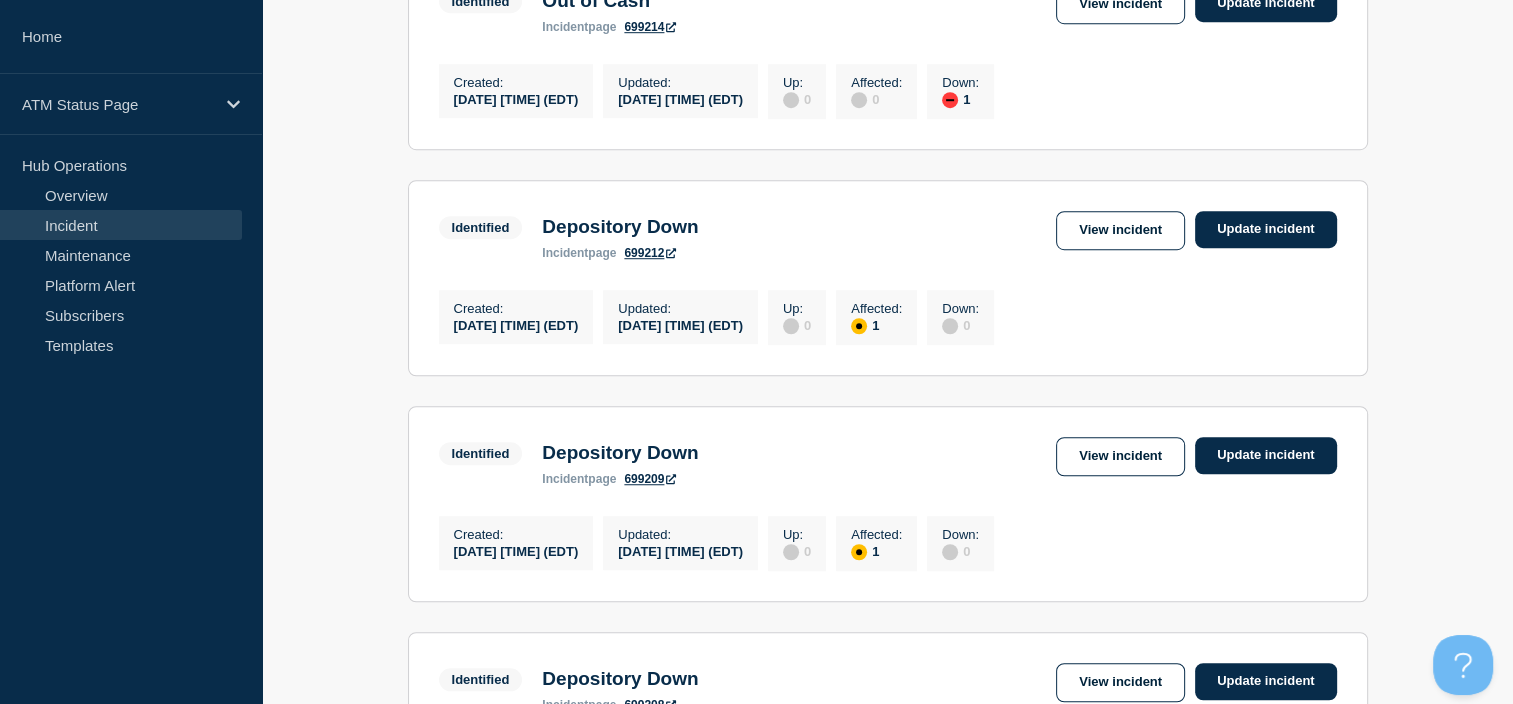 scroll, scrollTop: 2284, scrollLeft: 0, axis: vertical 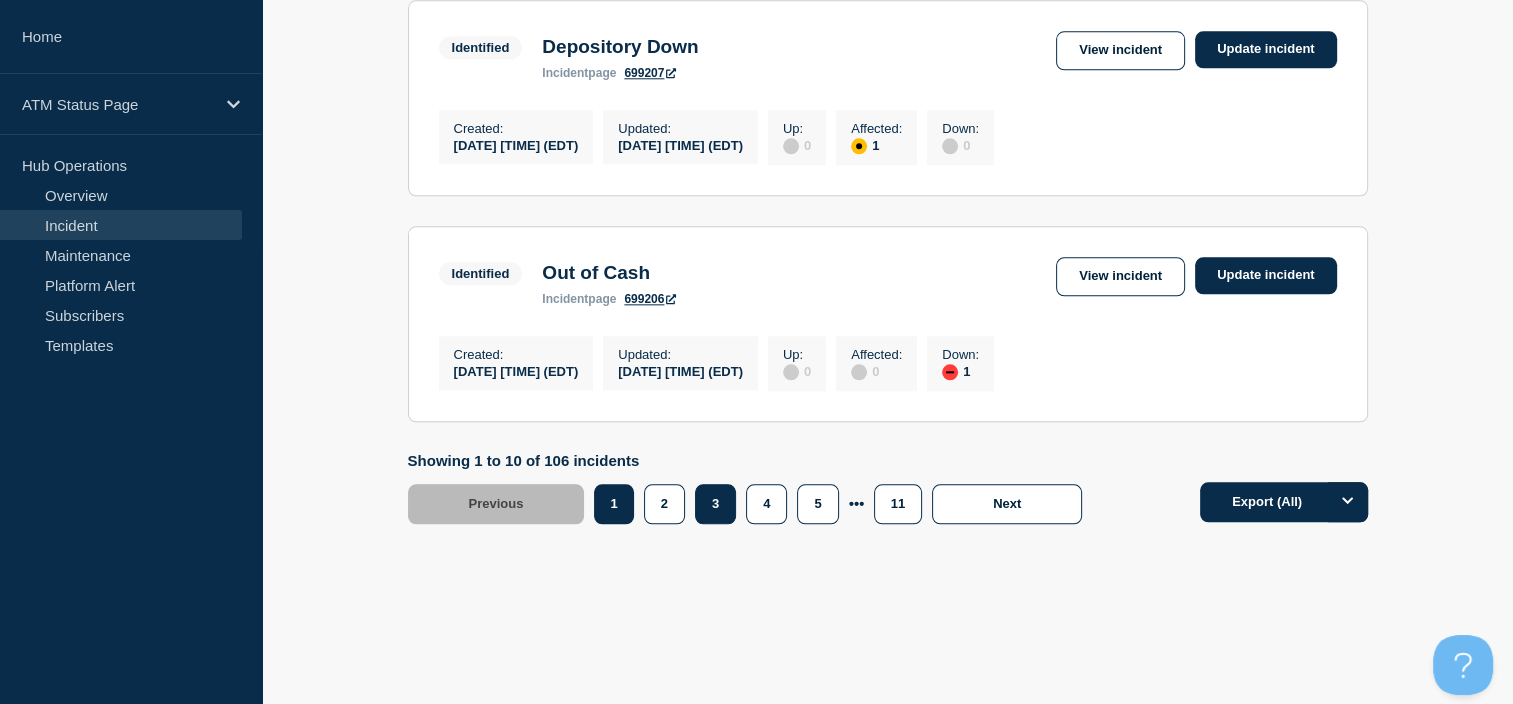 click on "3" at bounding box center [715, 504] 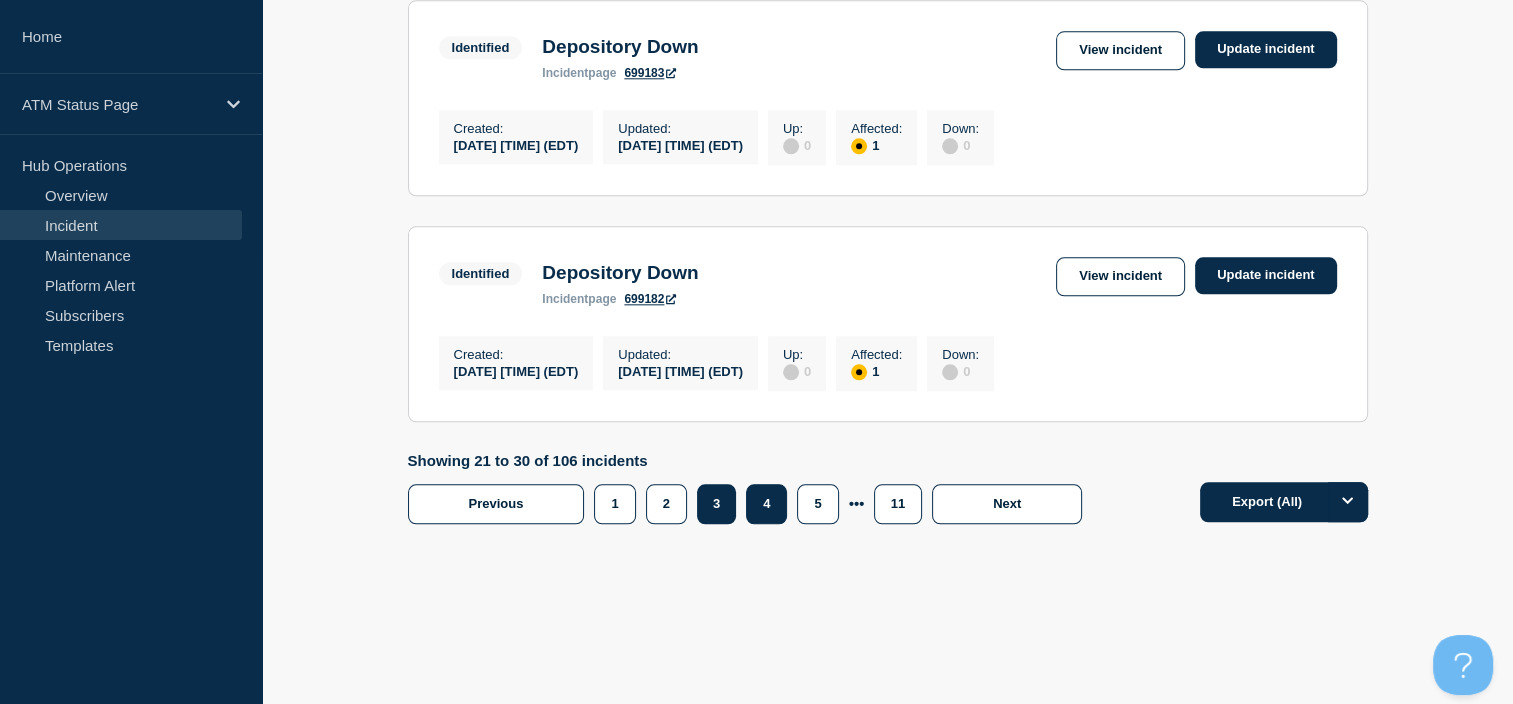 click on "4" at bounding box center [766, 504] 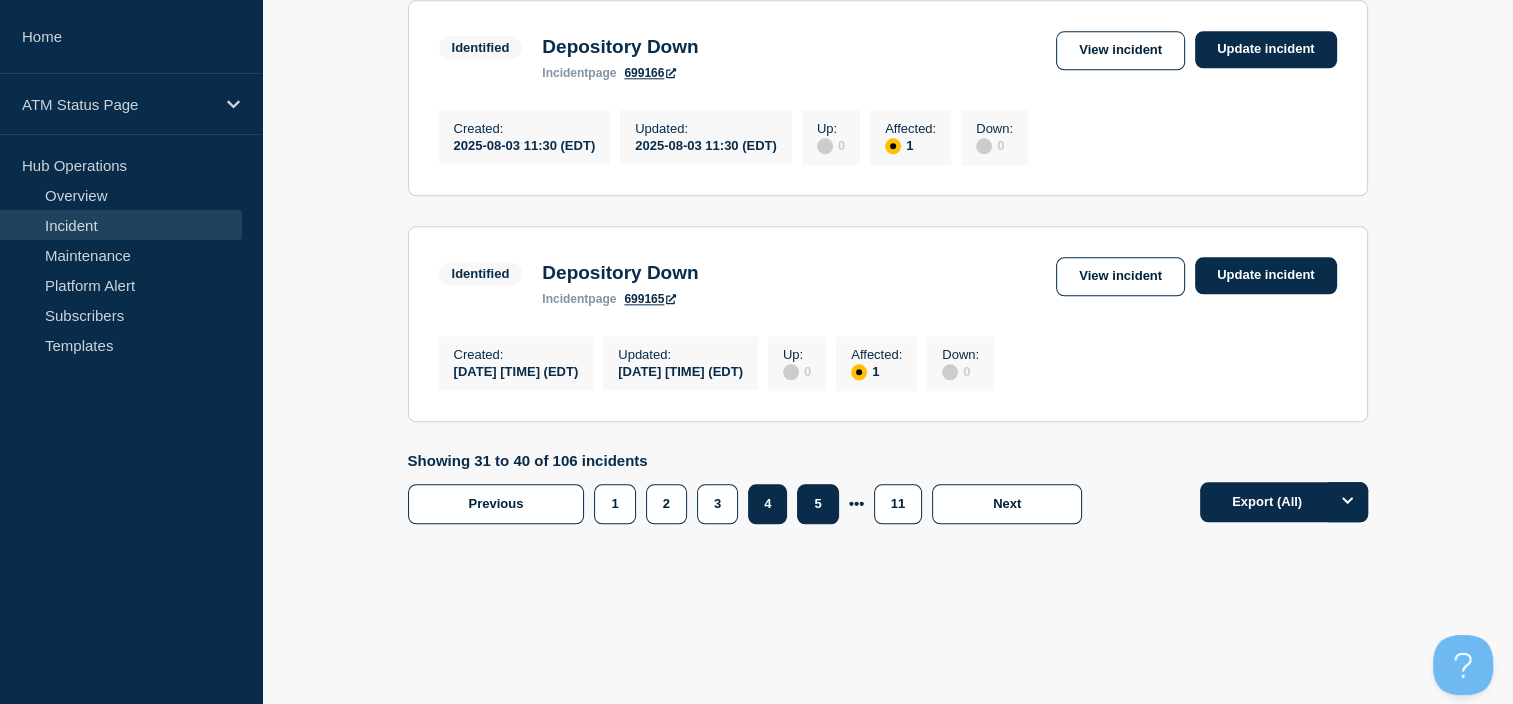 click on "5" at bounding box center (817, 504) 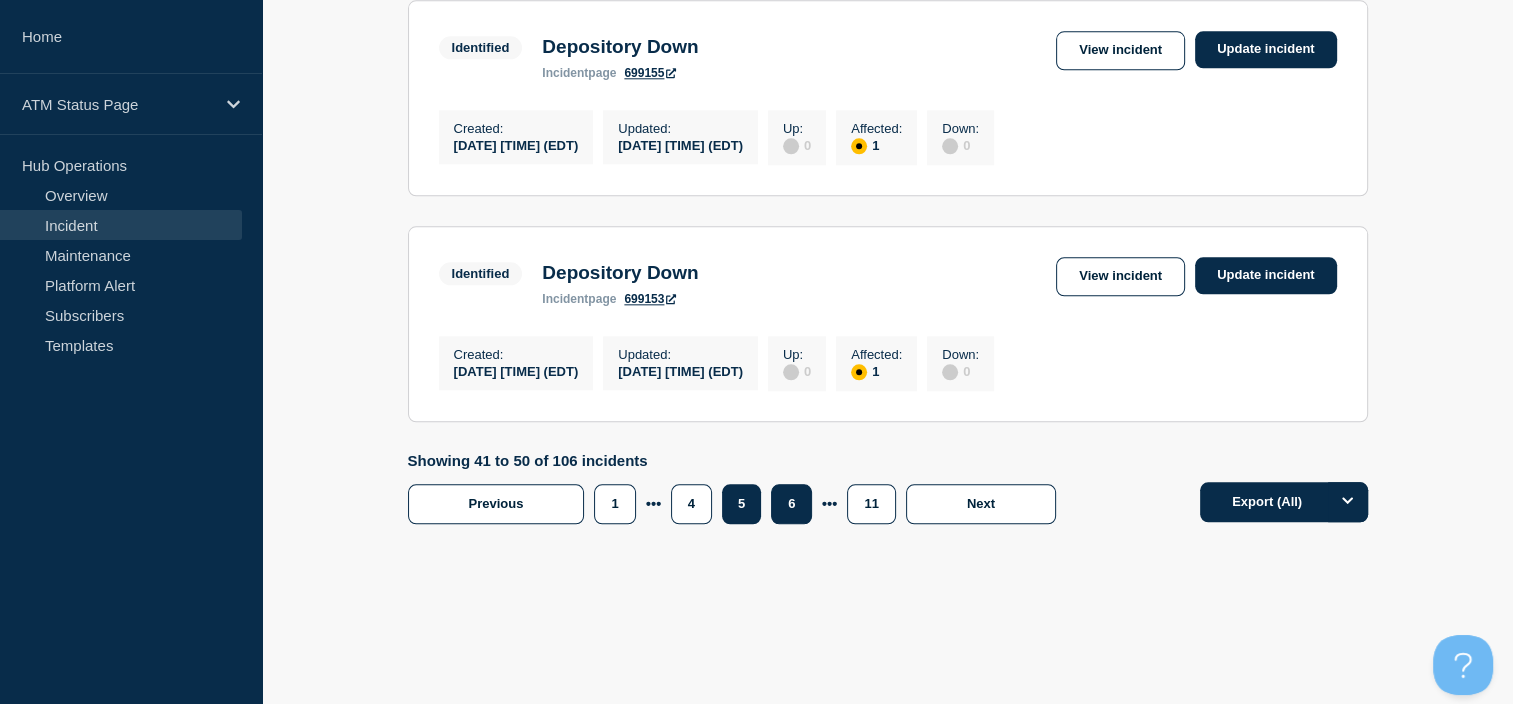 click on "6" at bounding box center [791, 504] 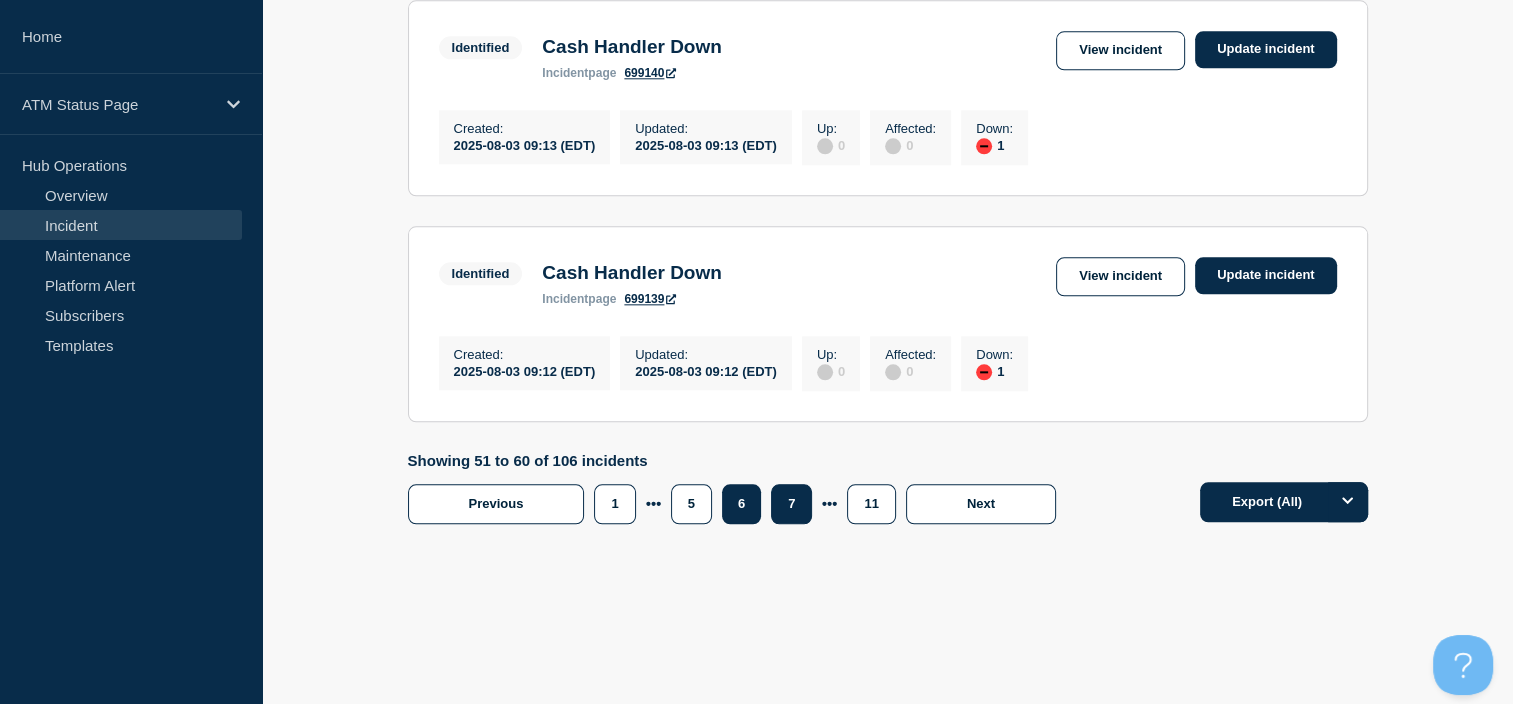 click on "7" at bounding box center [791, 504] 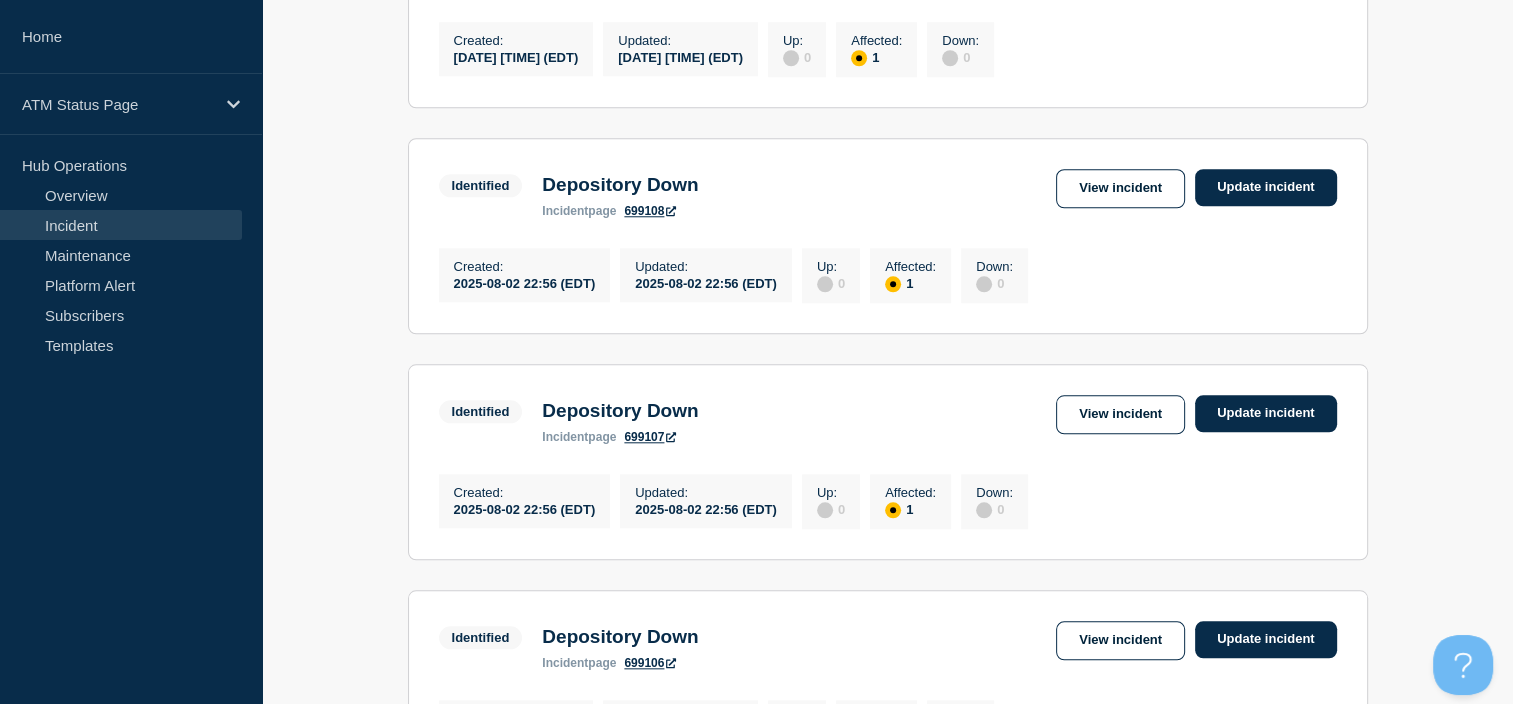 scroll, scrollTop: 2284, scrollLeft: 0, axis: vertical 